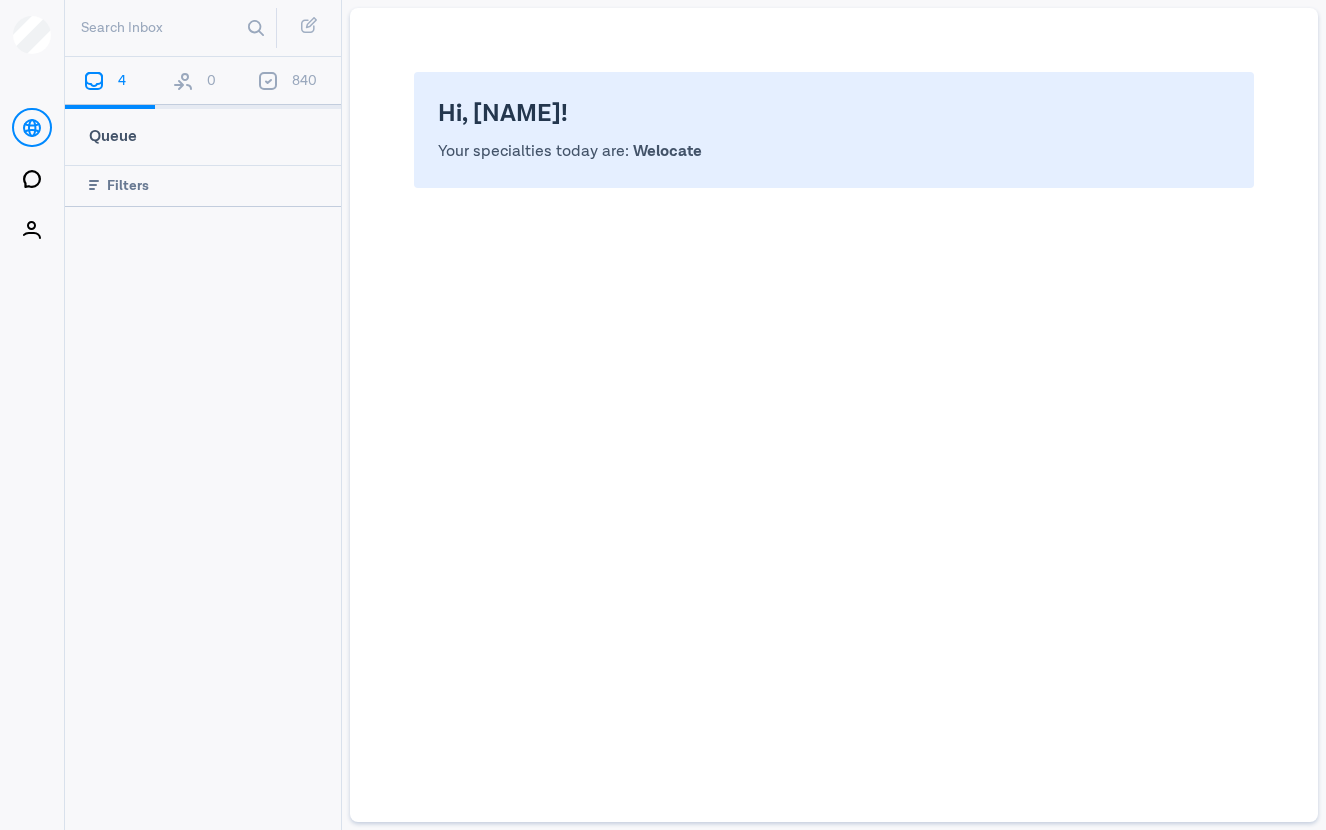 scroll, scrollTop: 0, scrollLeft: 0, axis: both 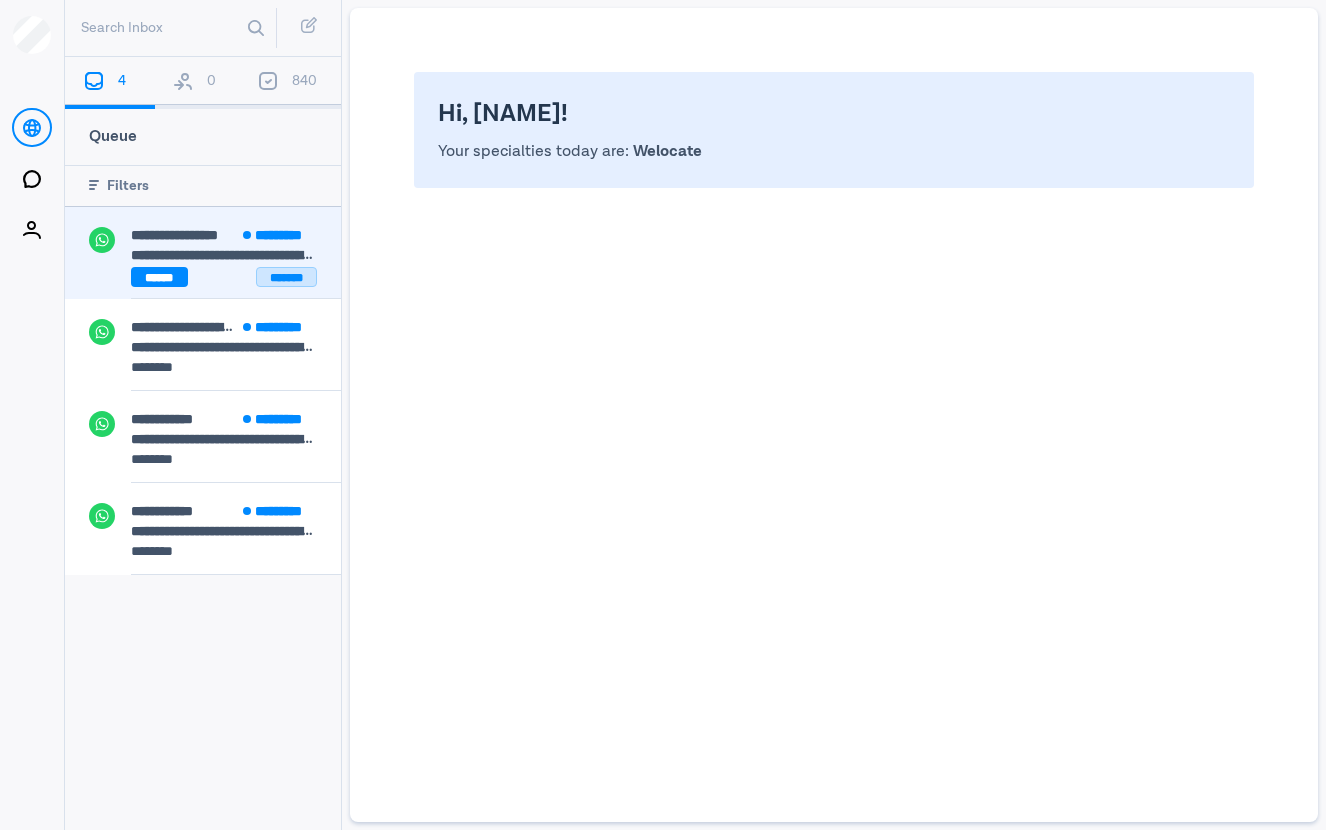 click on "*******" at bounding box center [286, 277] 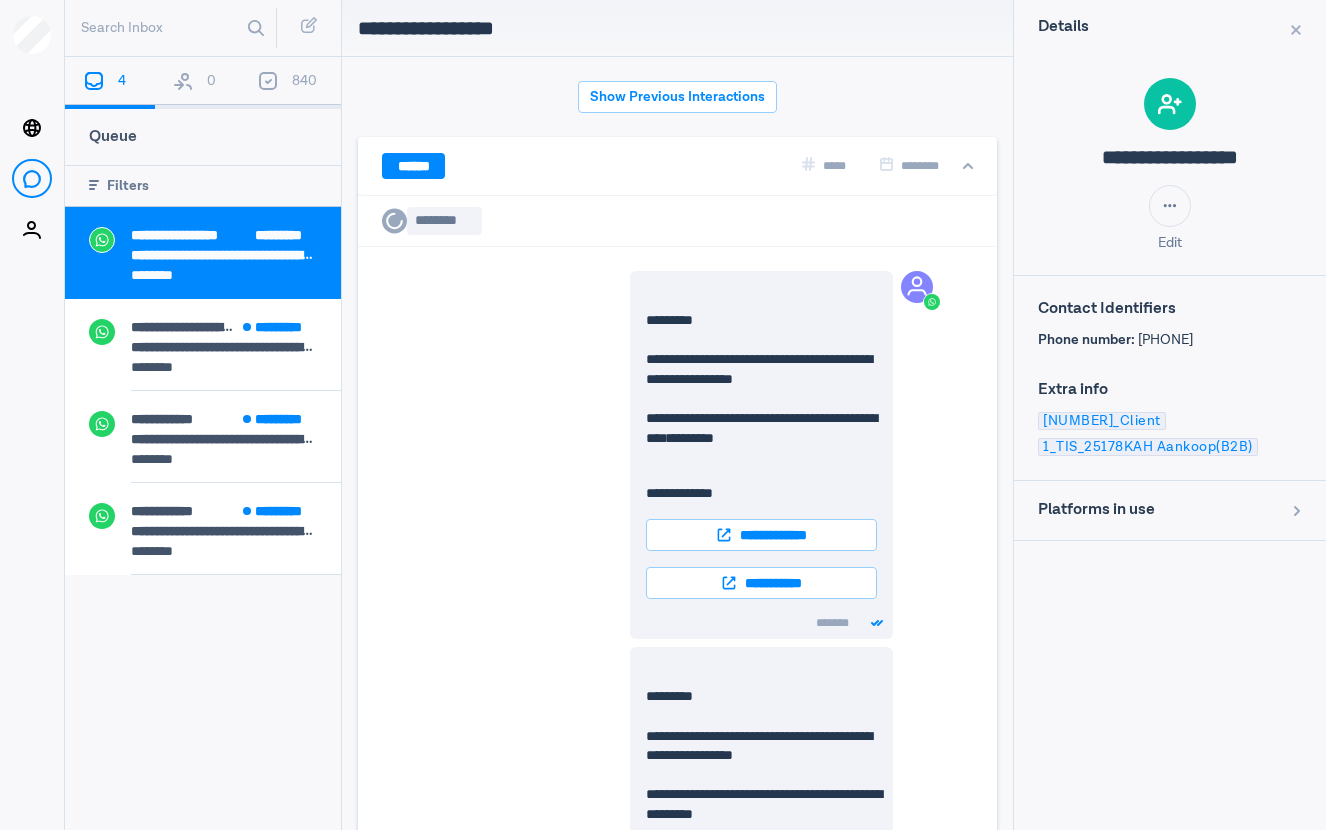 scroll, scrollTop: 80, scrollLeft: 0, axis: vertical 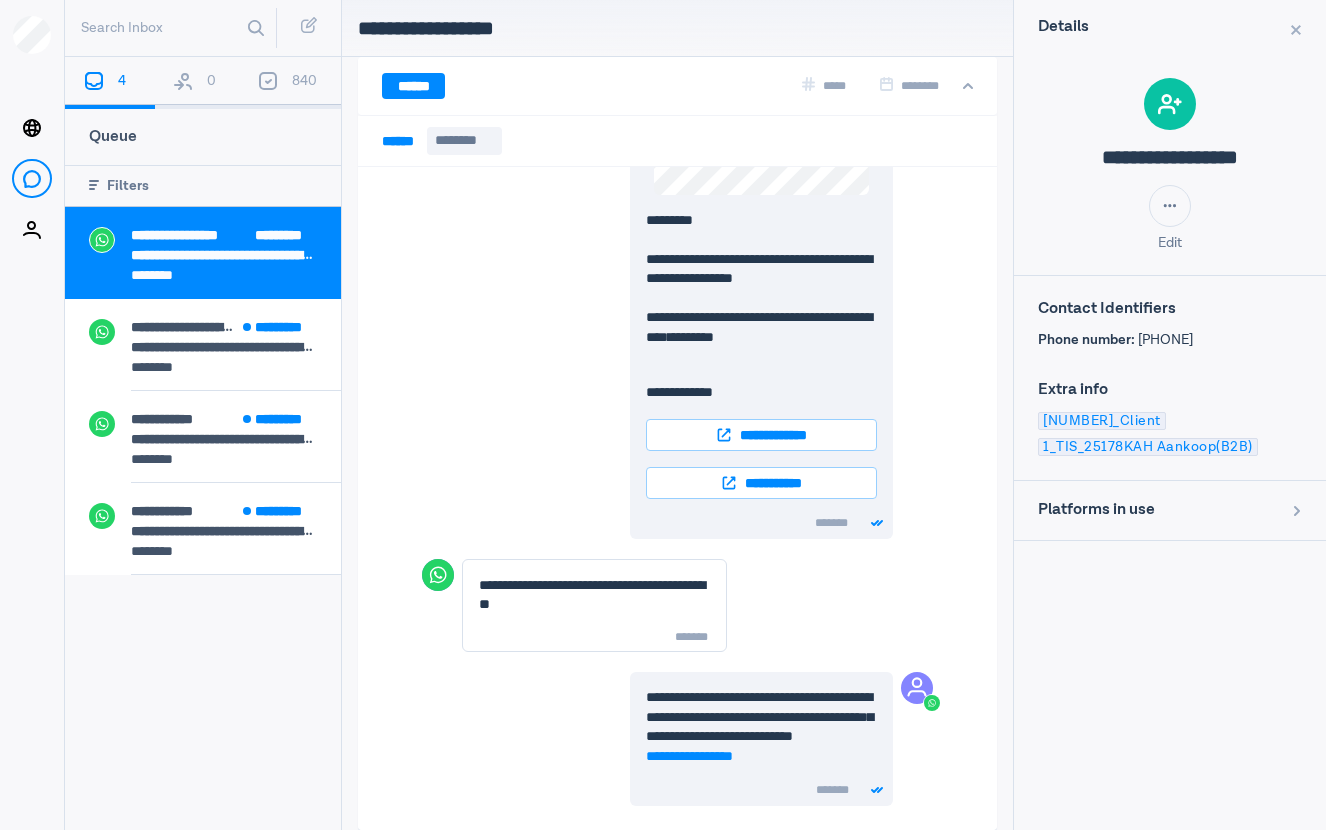 click on "1_TIS_25178KAH Aankoop(B2B)" at bounding box center (1148, 447) 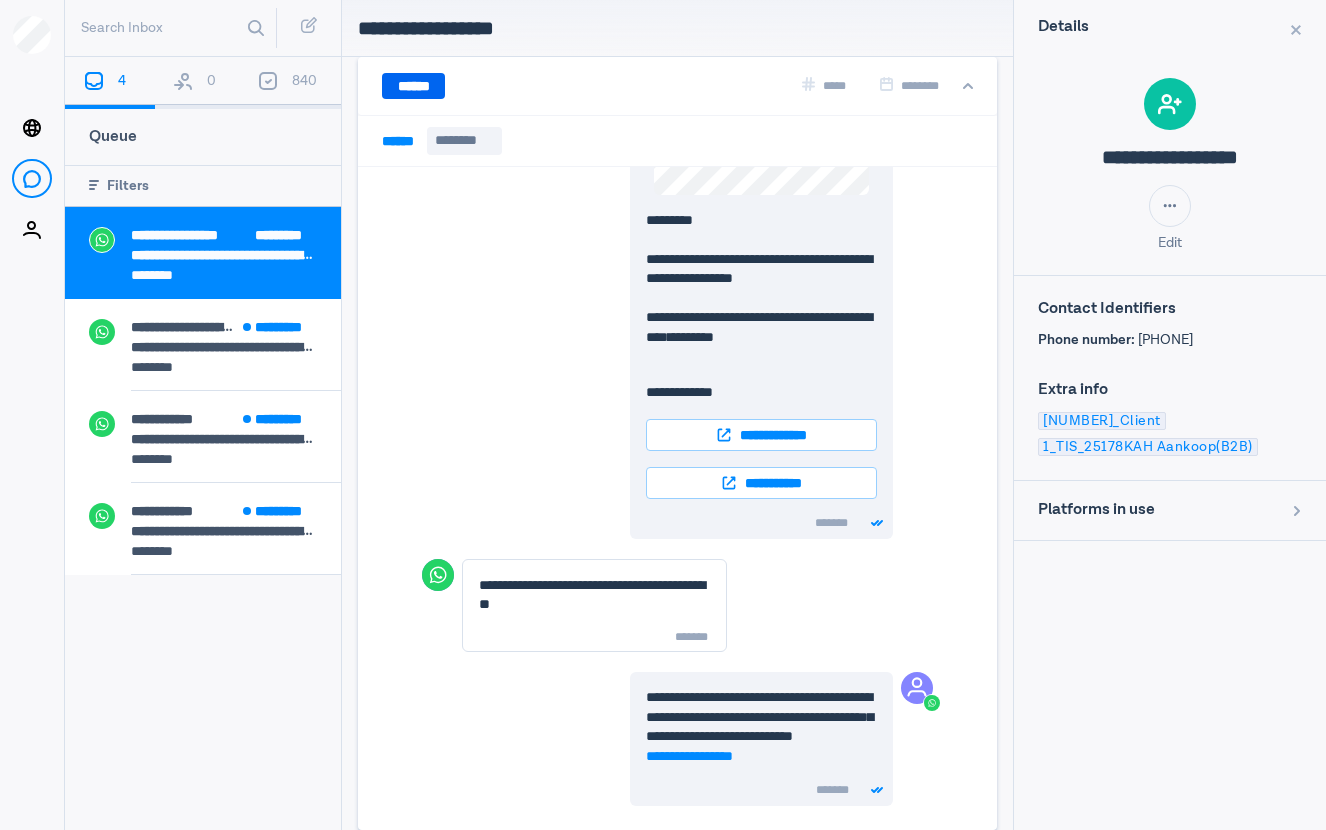 click on "******" at bounding box center [413, 86] 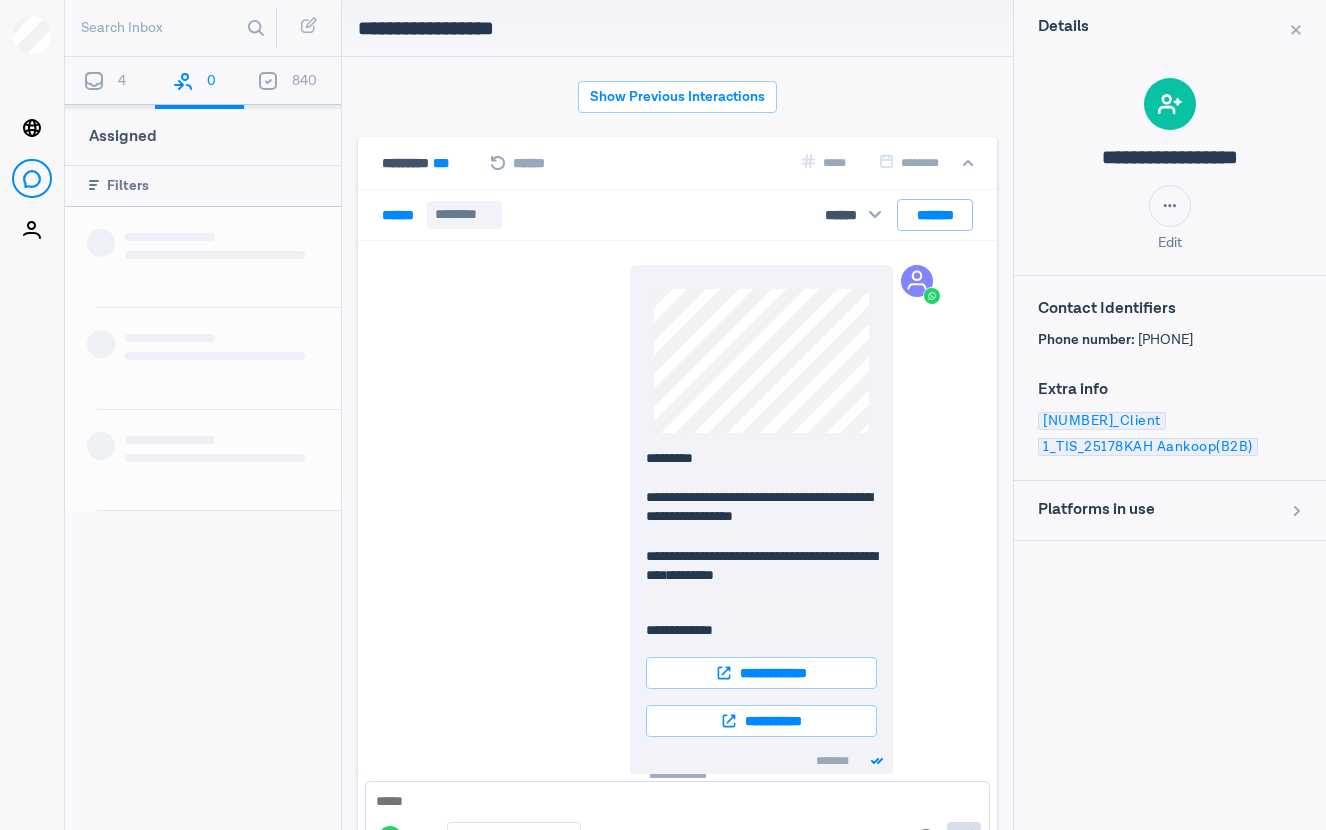 scroll, scrollTop: 3470, scrollLeft: 0, axis: vertical 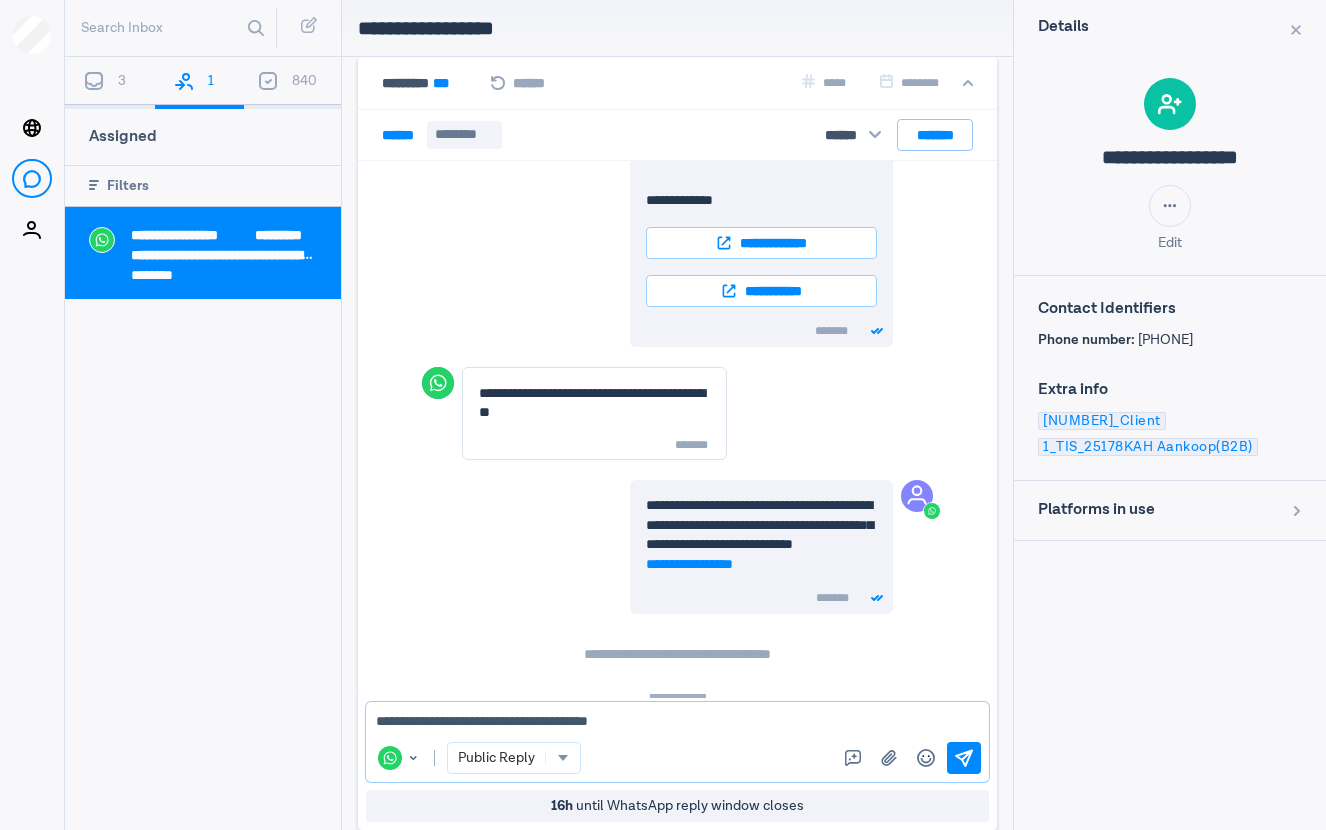 paste on "**********" 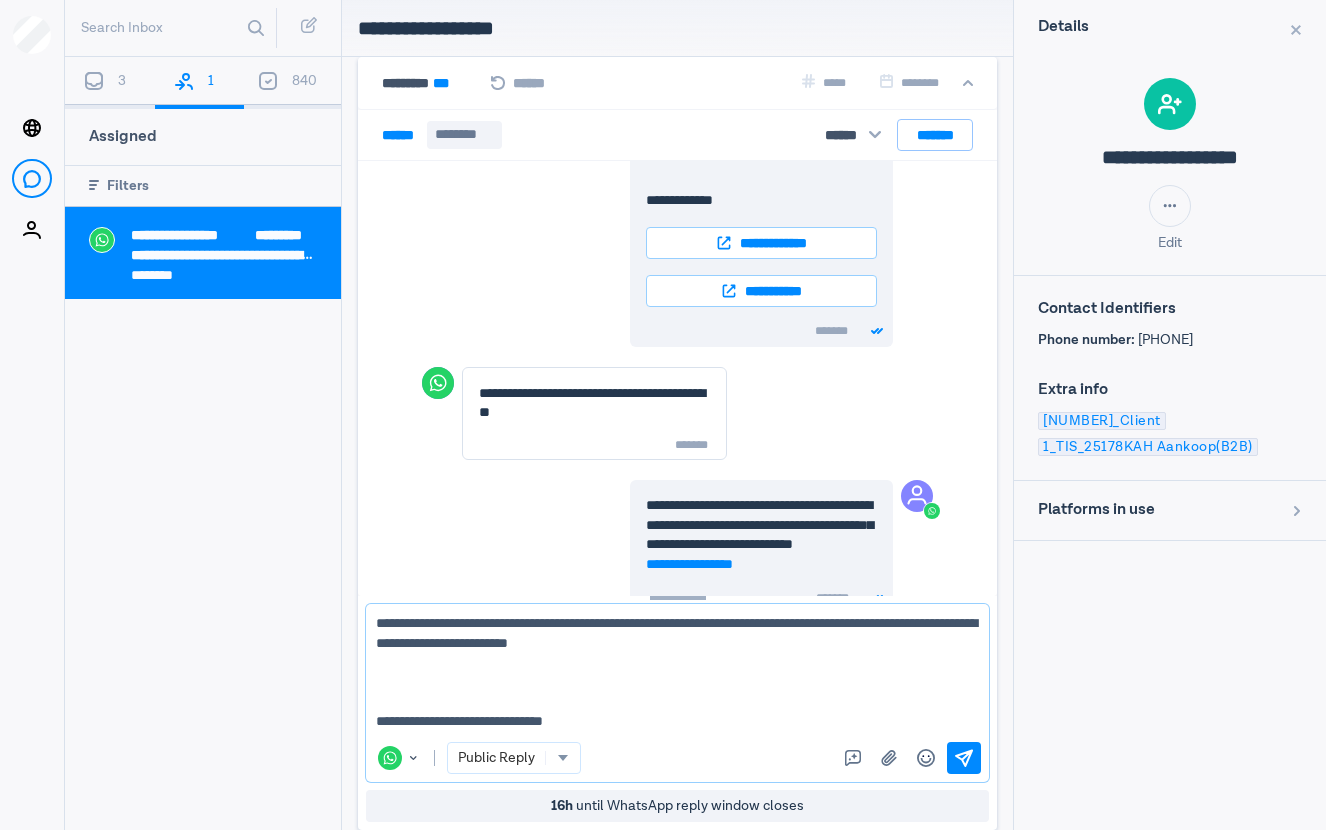 click on "**********" at bounding box center [677, 673] 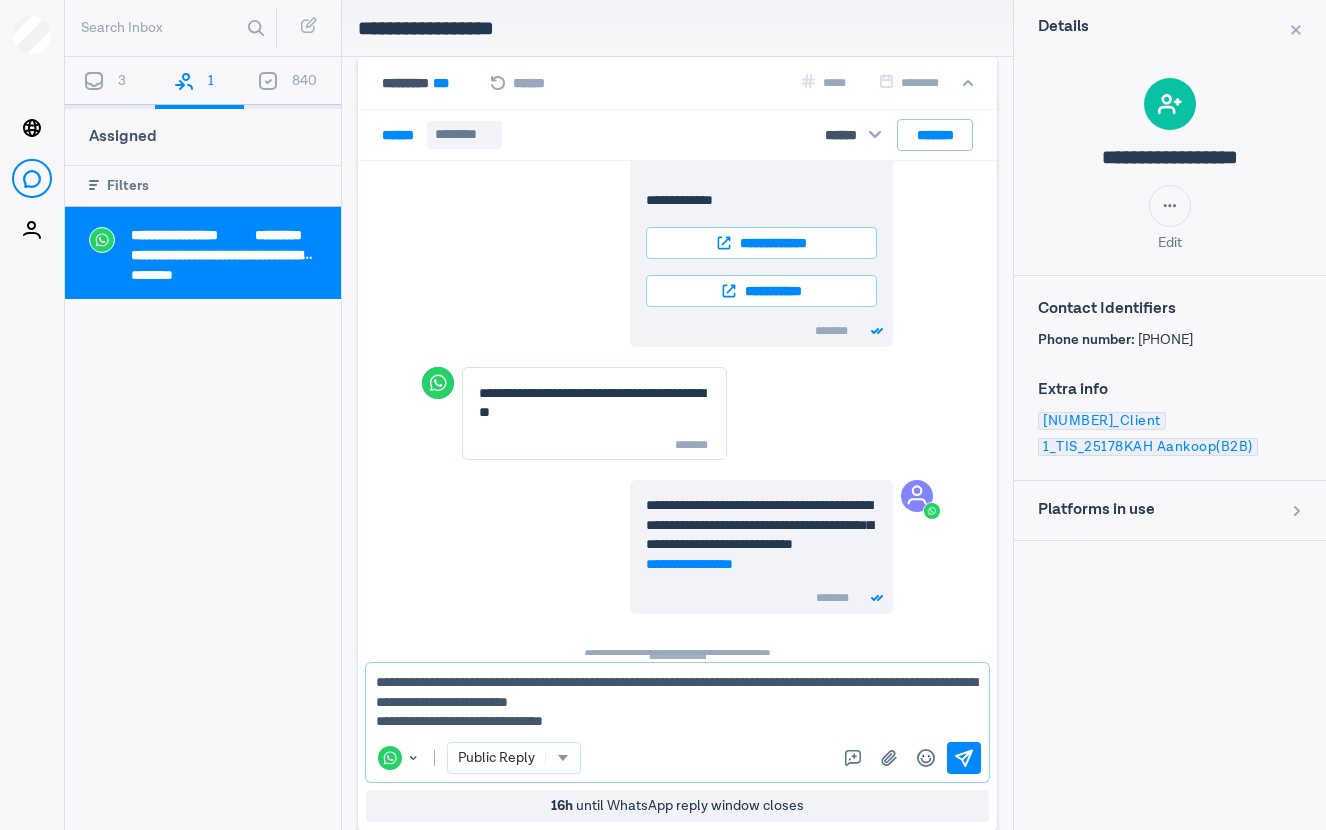 click on "**********" at bounding box center (677, 702) 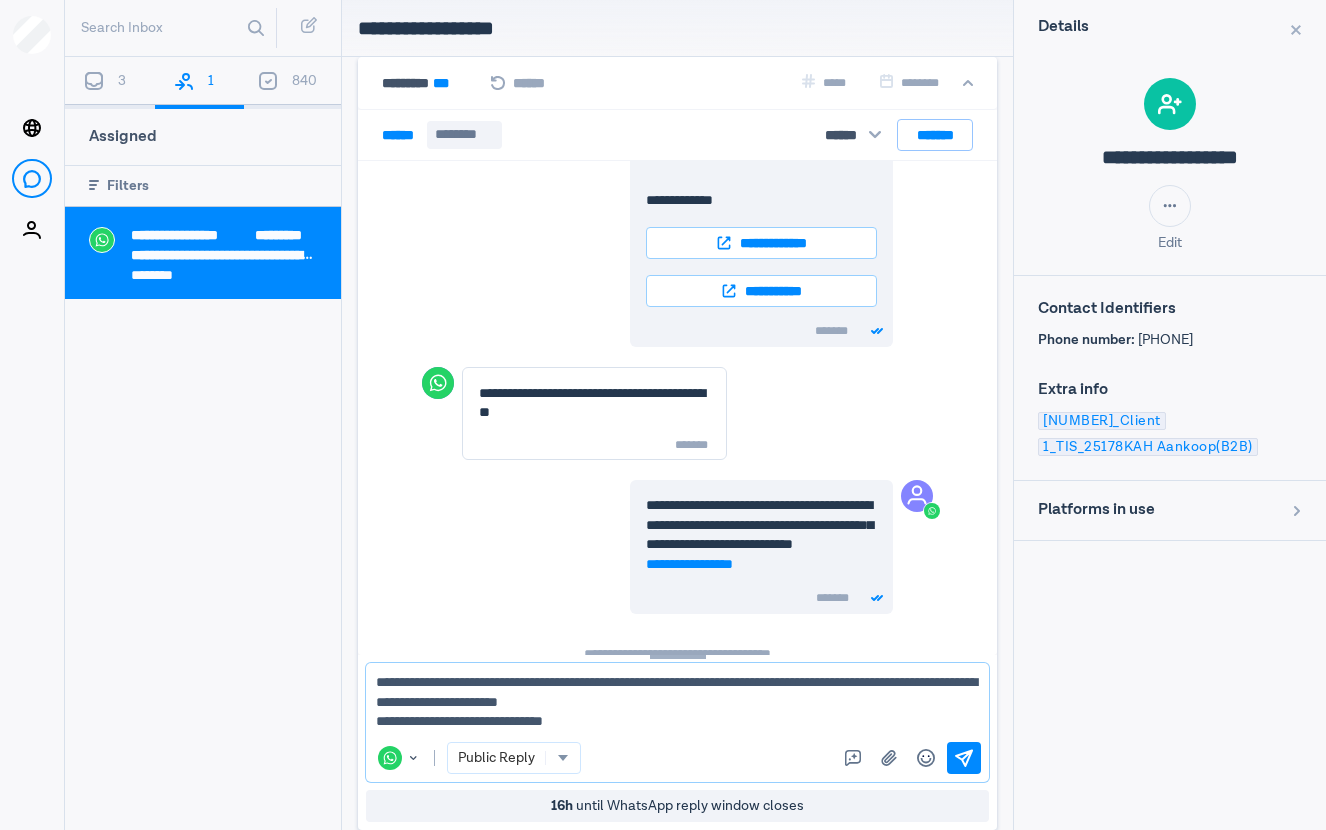 click on "**********" at bounding box center [677, 702] 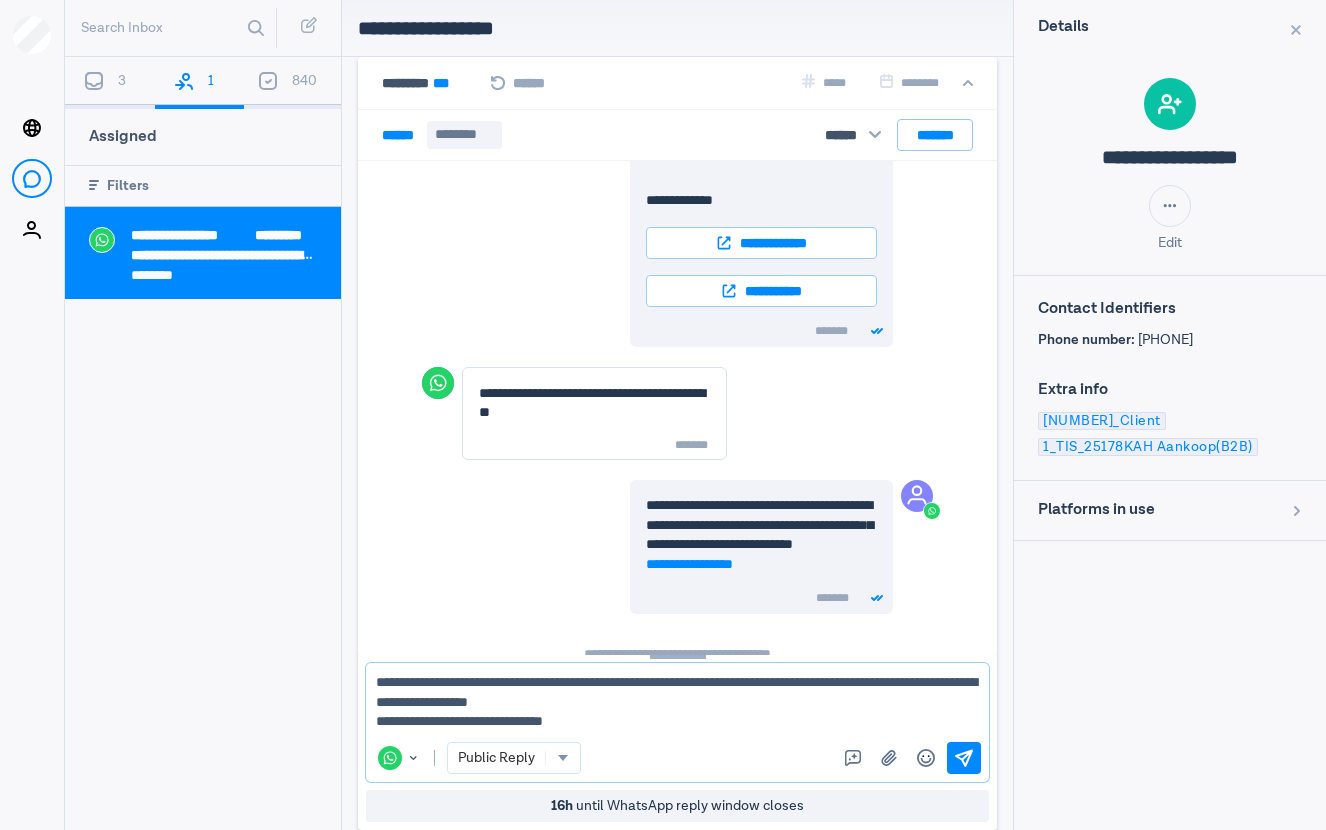 scroll, scrollTop: 3509, scrollLeft: 0, axis: vertical 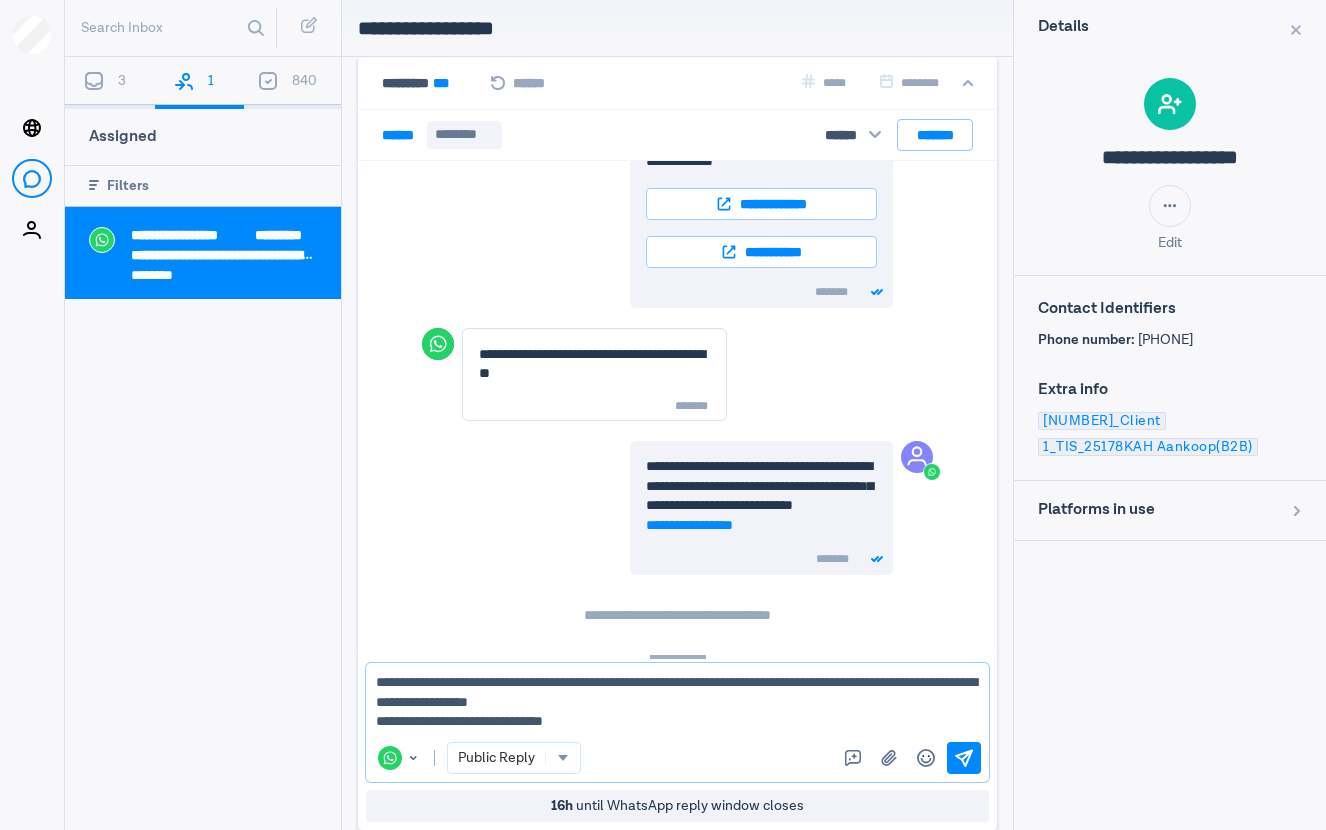 click on "**********" at bounding box center [677, 702] 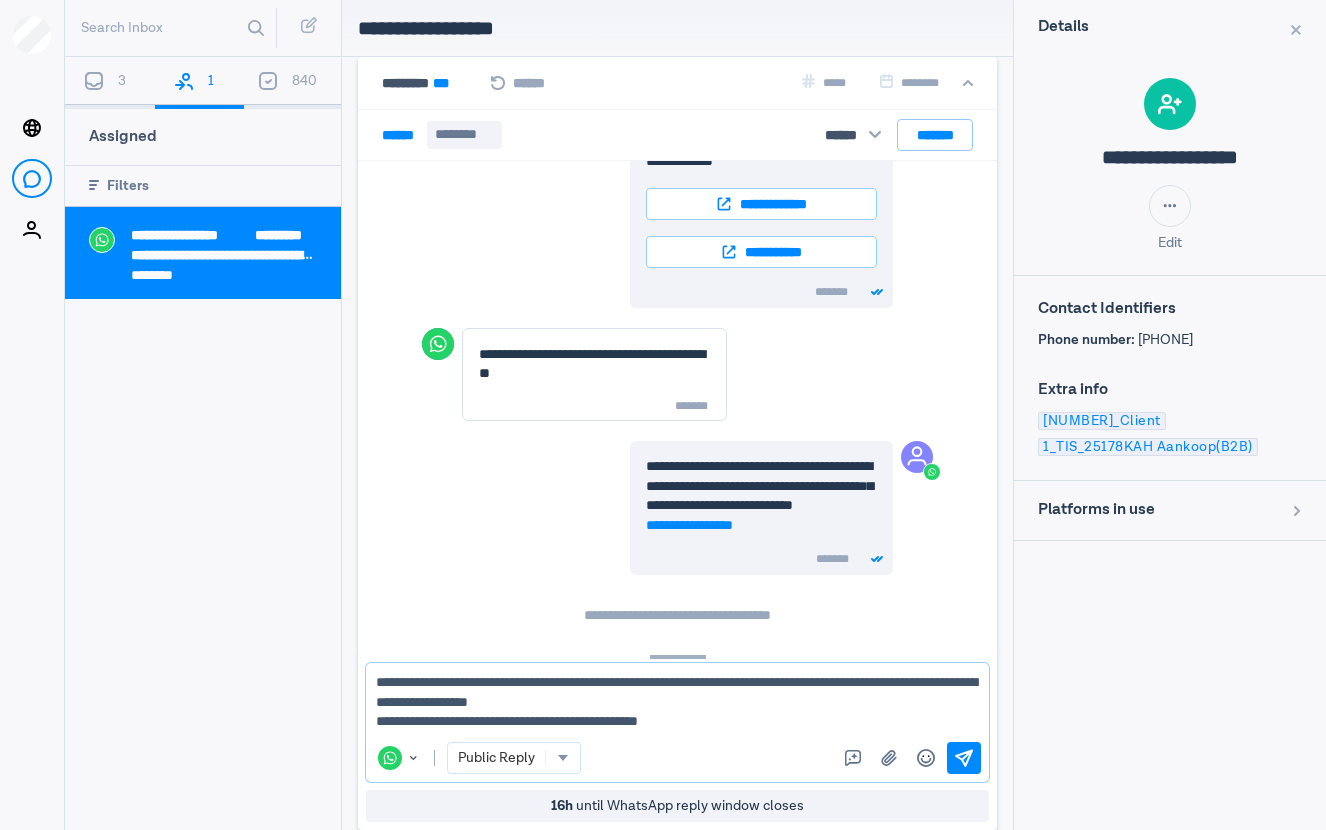 type on "**********" 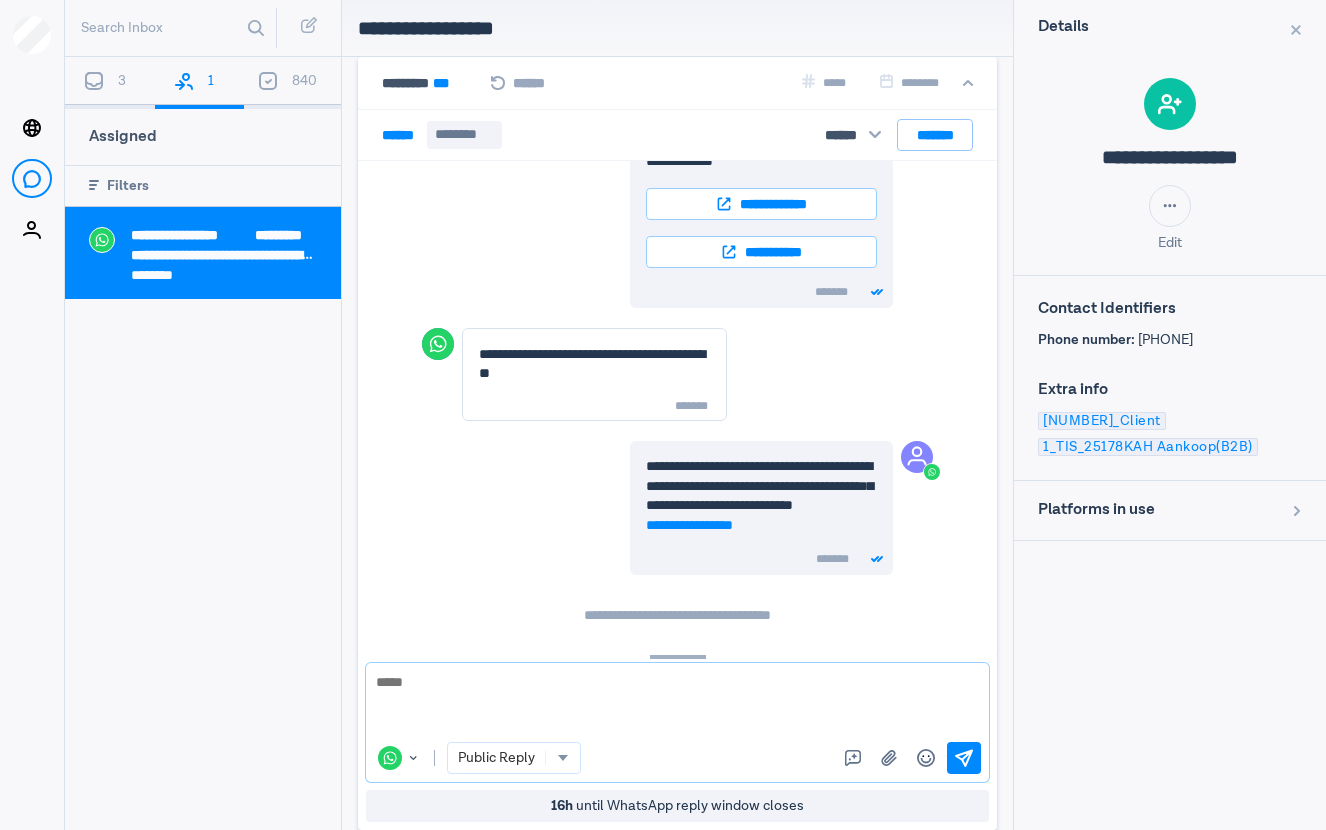 scroll, scrollTop: 3668, scrollLeft: 0, axis: vertical 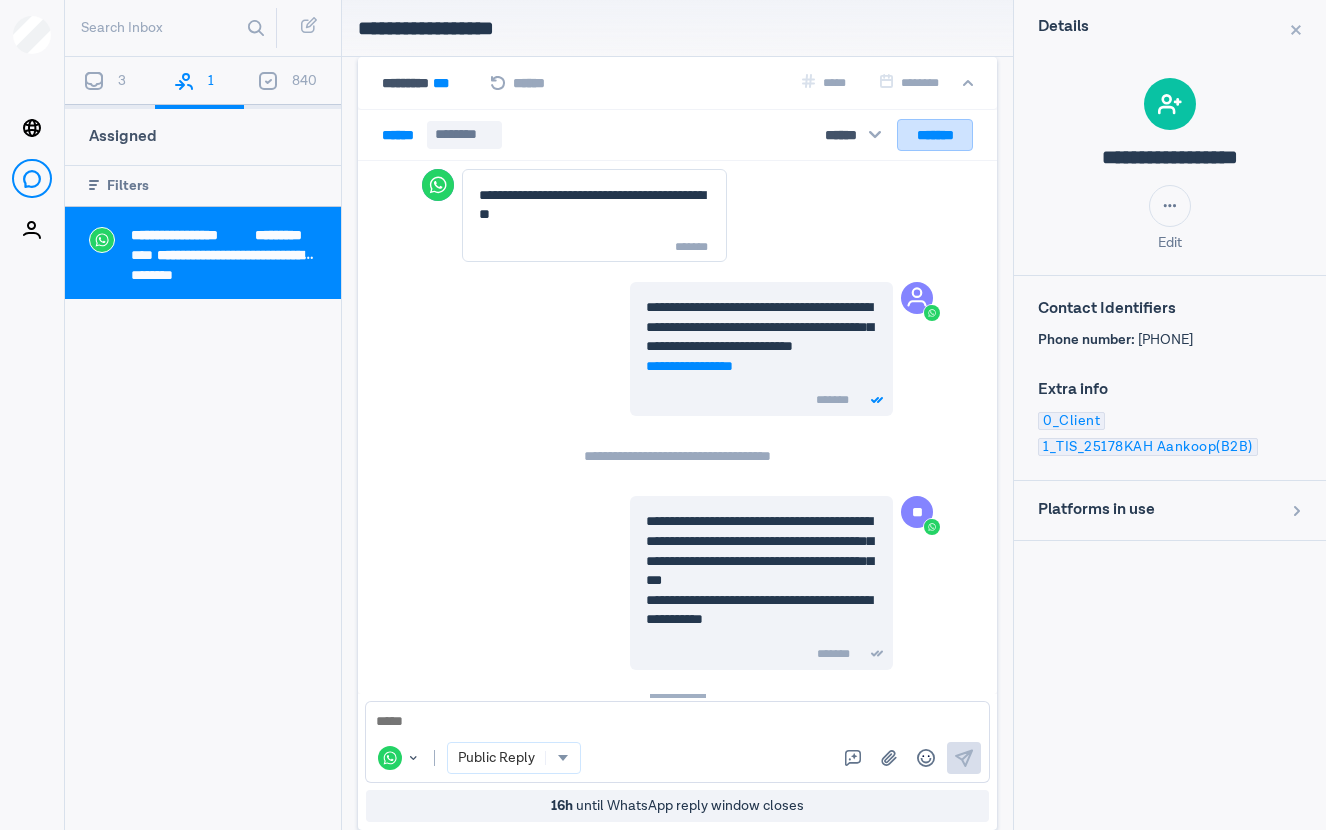 click on "*******" at bounding box center [935, 135] 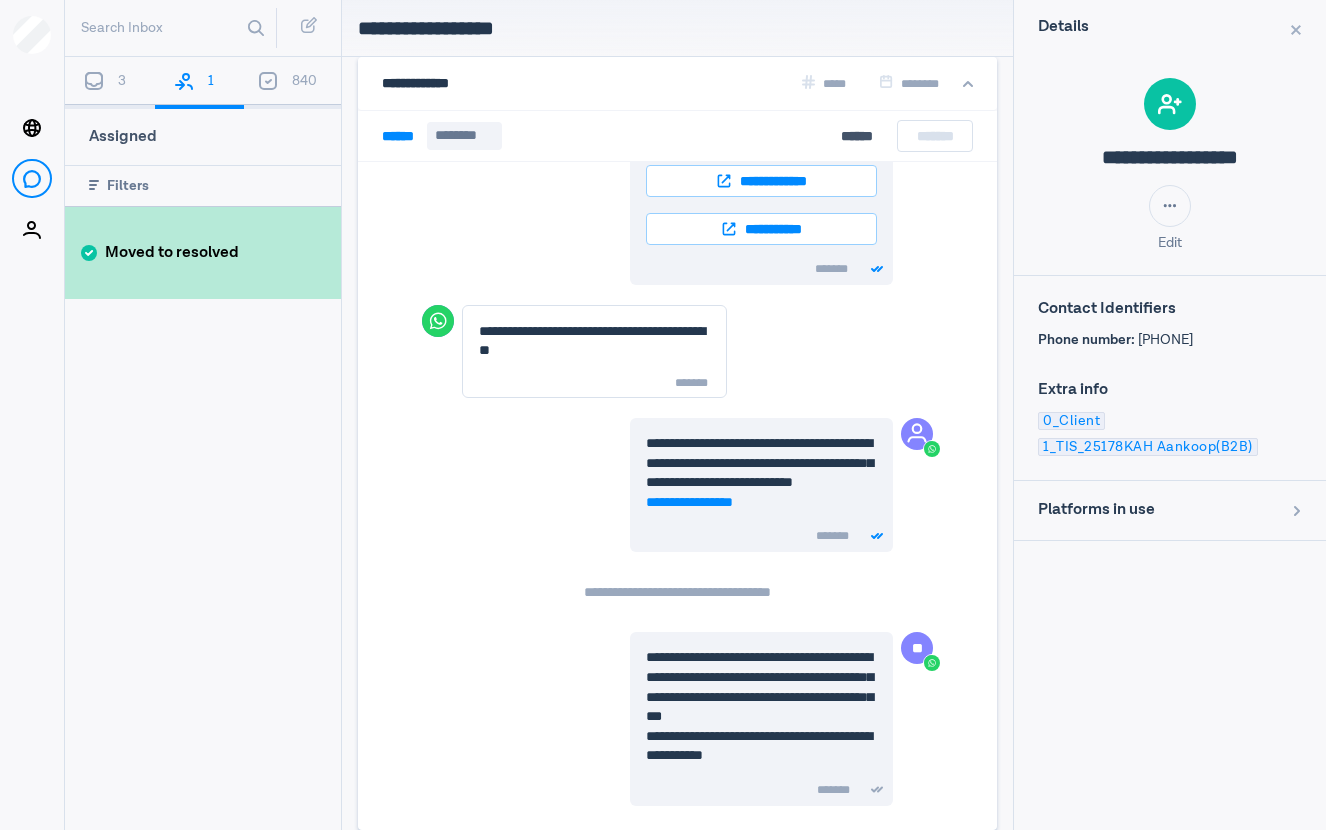 scroll, scrollTop: 3533, scrollLeft: 0, axis: vertical 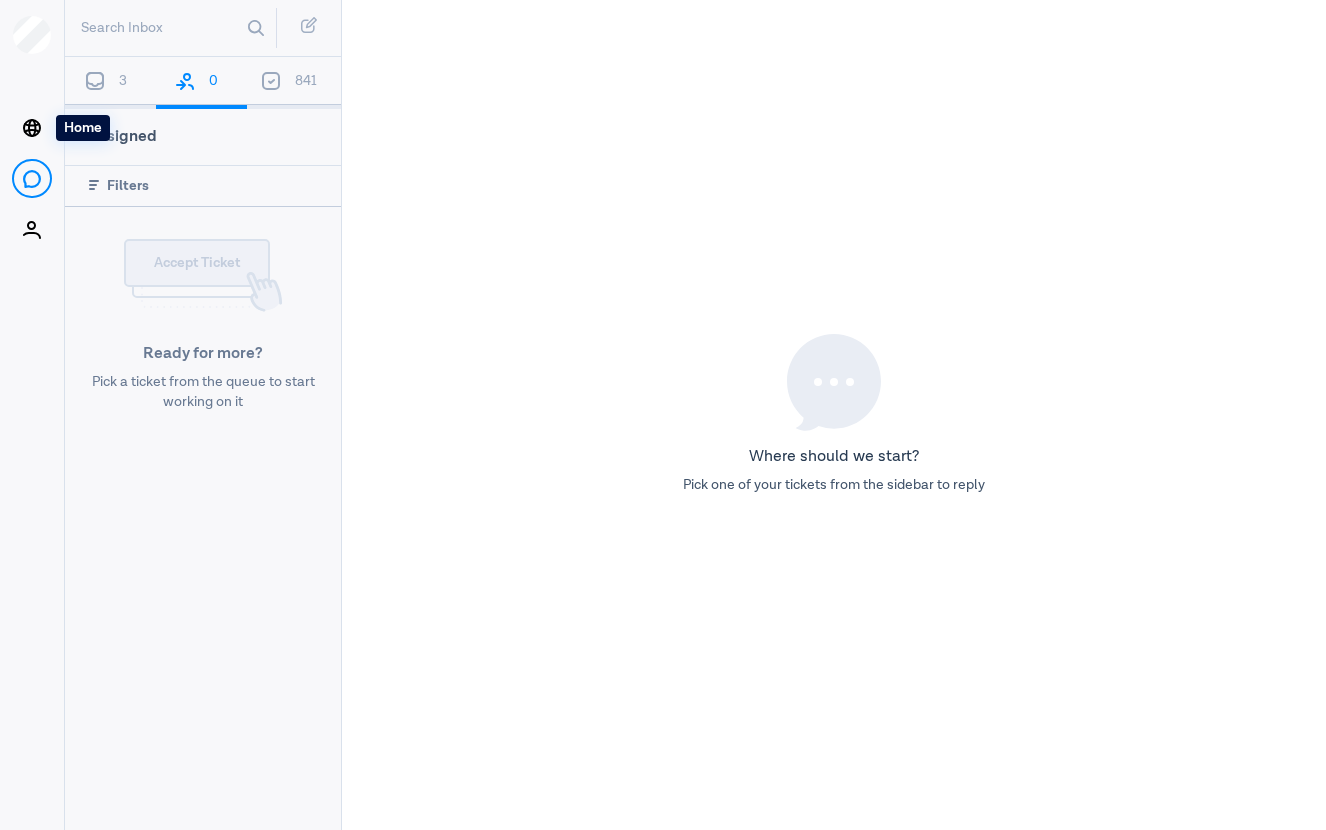click on "3" at bounding box center (110, 83) 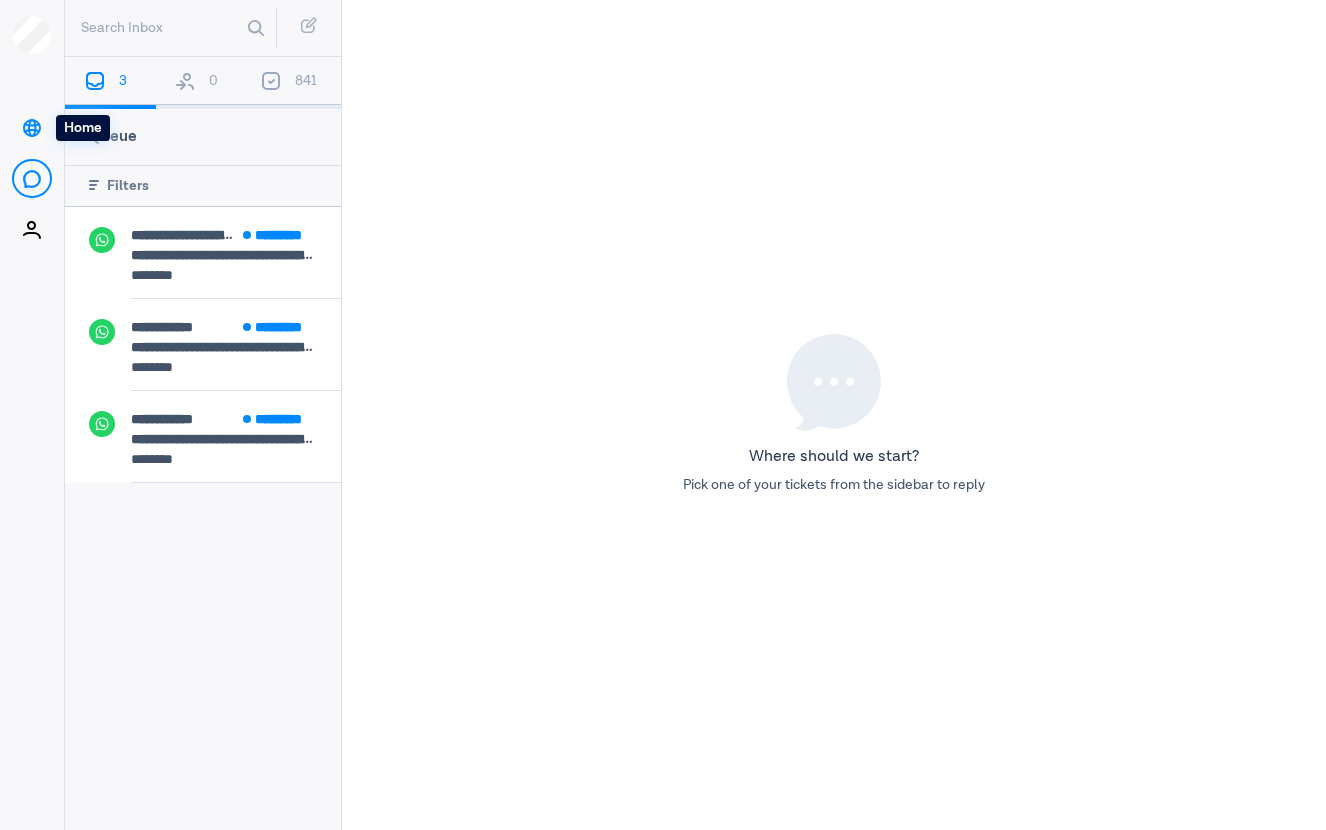 click on "Home" at bounding box center [31, 127] 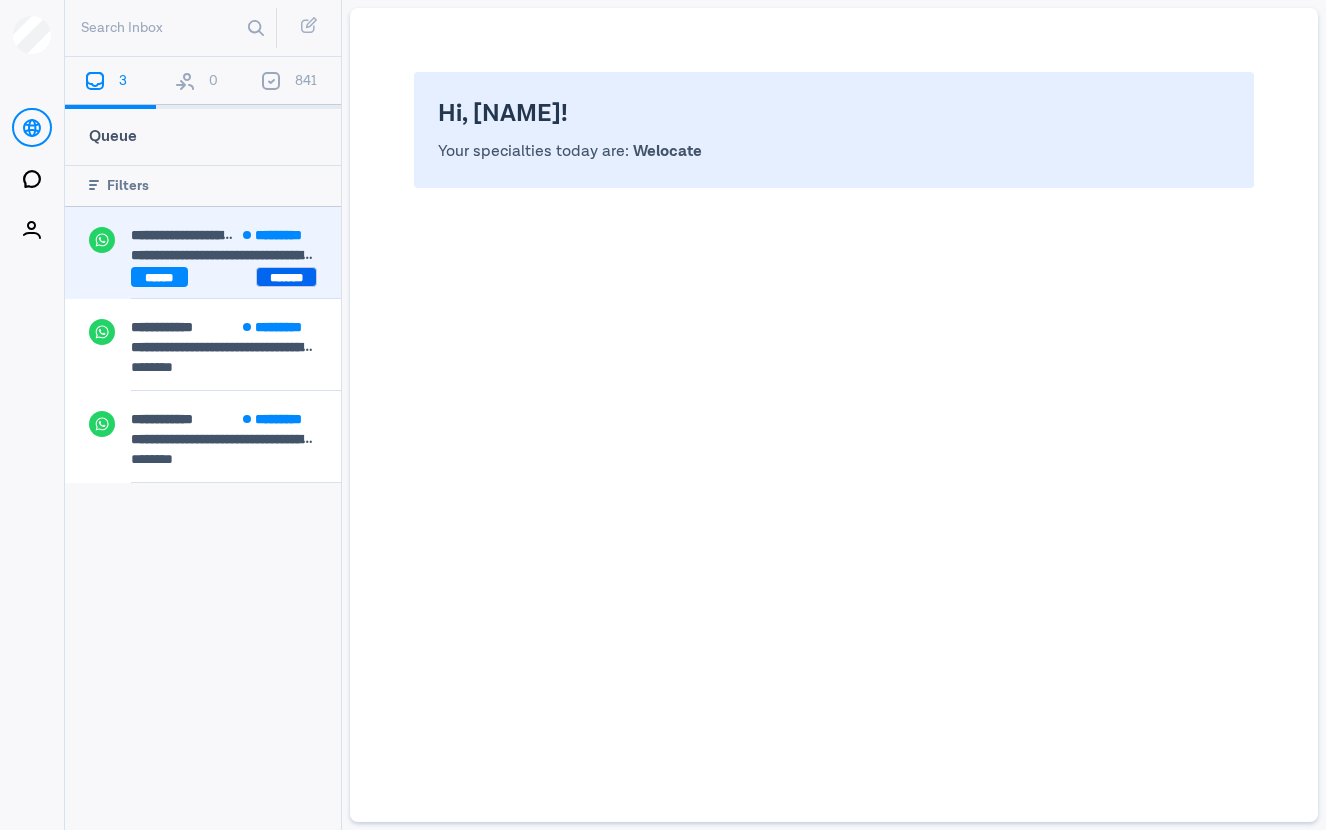 click on "*******" at bounding box center [286, 277] 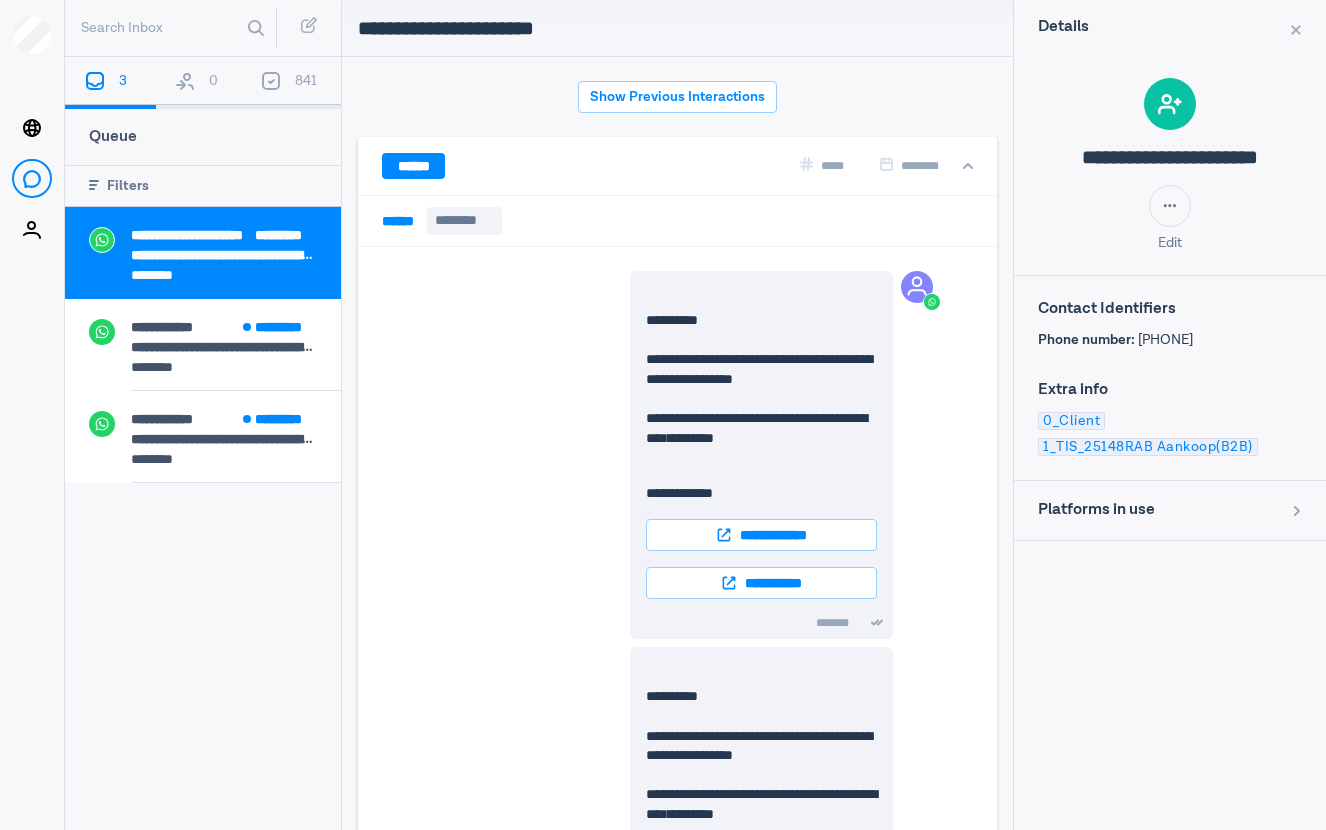 scroll, scrollTop: 6018, scrollLeft: 0, axis: vertical 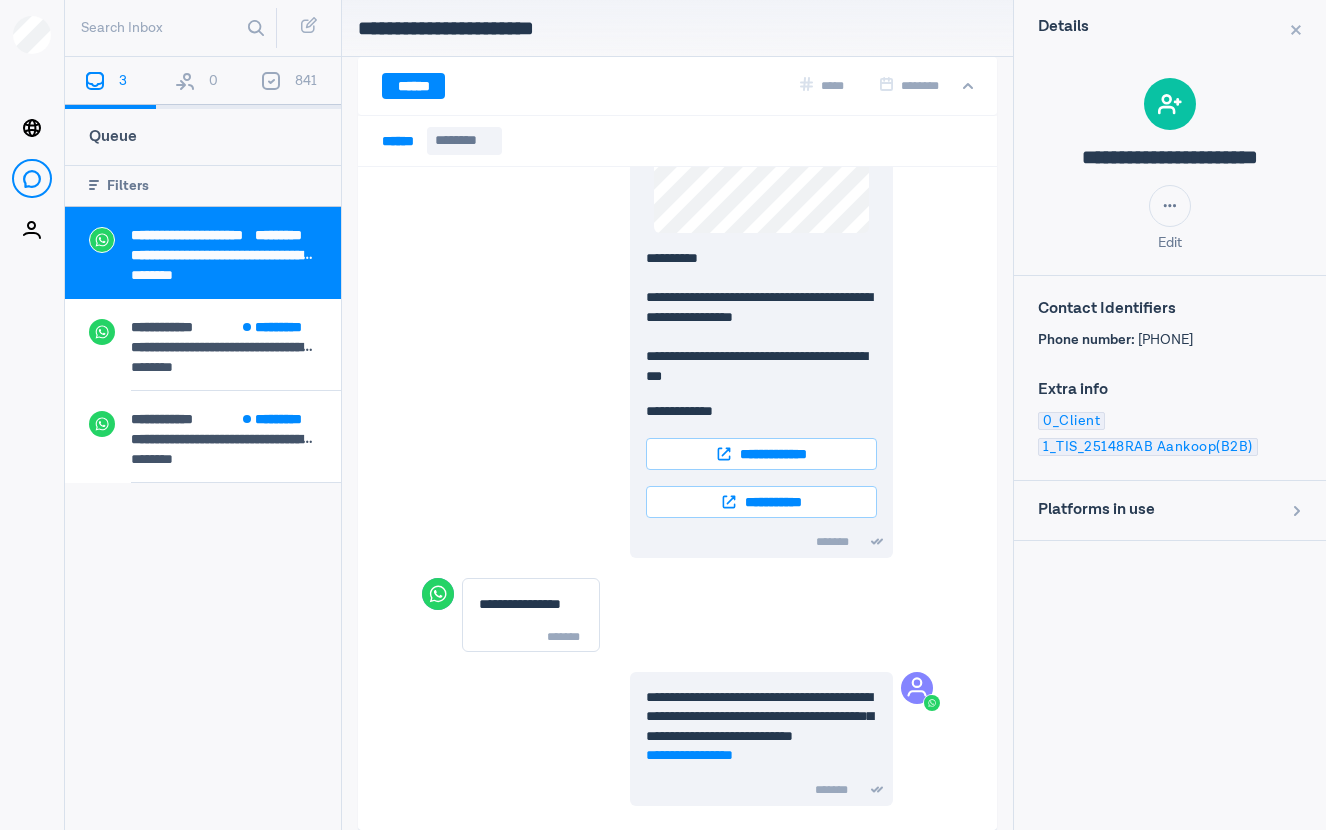 click on "1_TIS_25148RAB Aankoop(B2B)" at bounding box center (1148, 447) 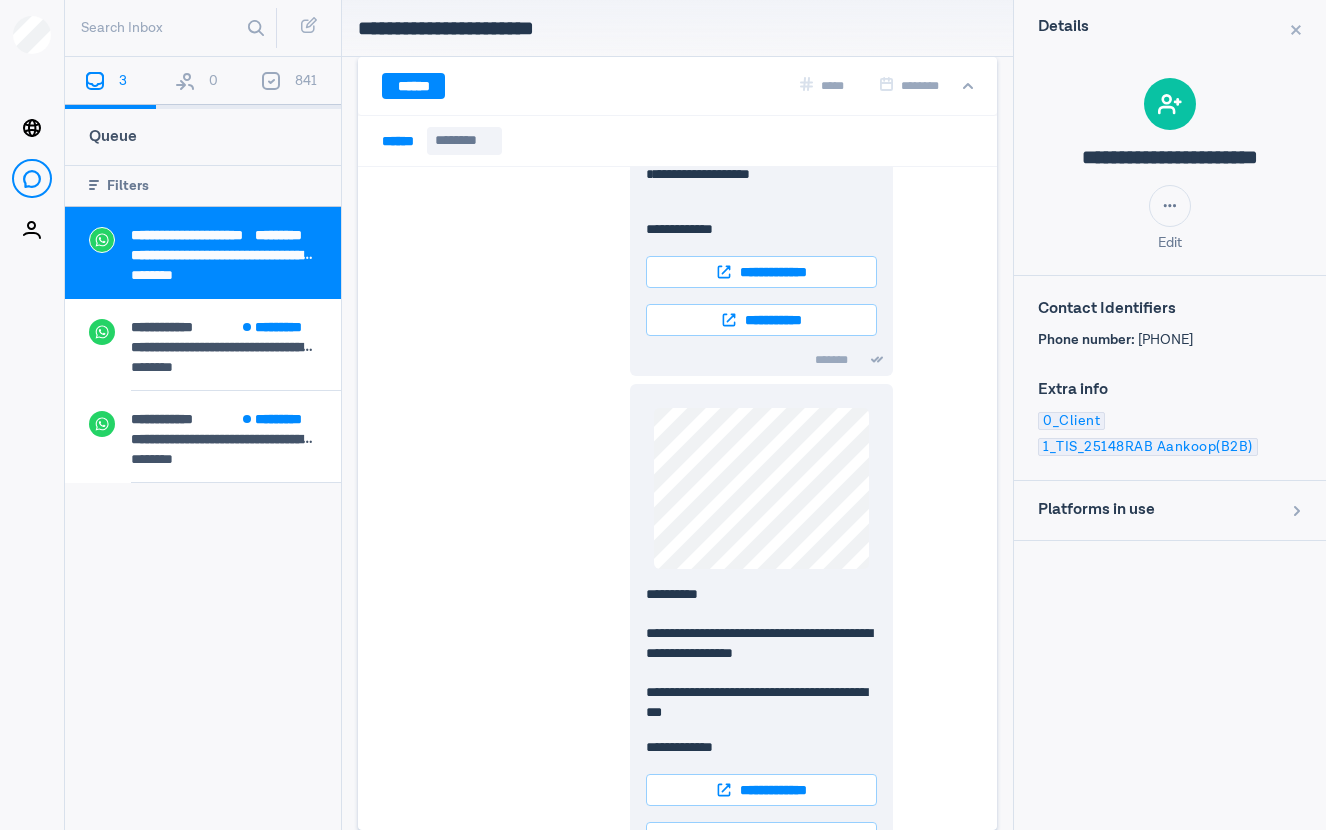 scroll, scrollTop: 7939, scrollLeft: 0, axis: vertical 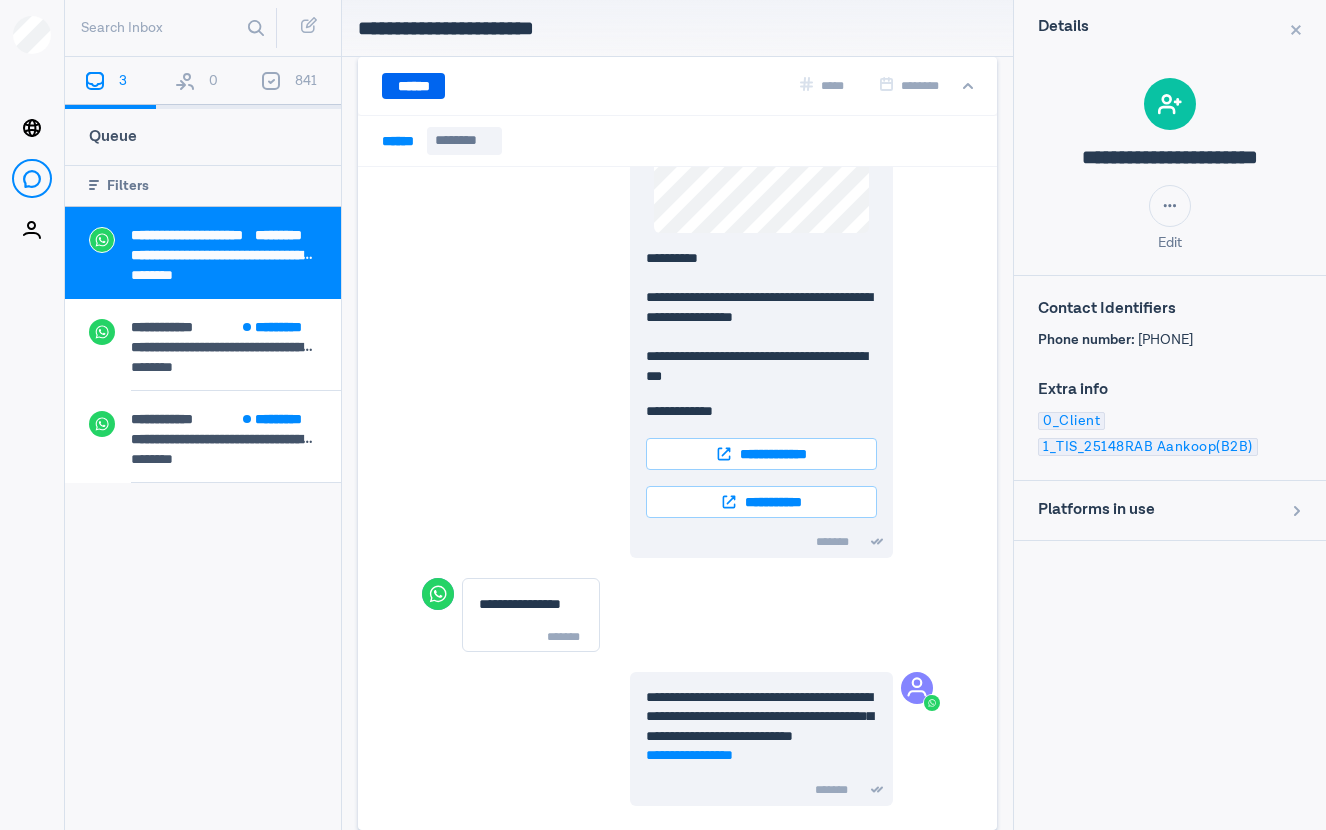 click on "******" at bounding box center (413, 86) 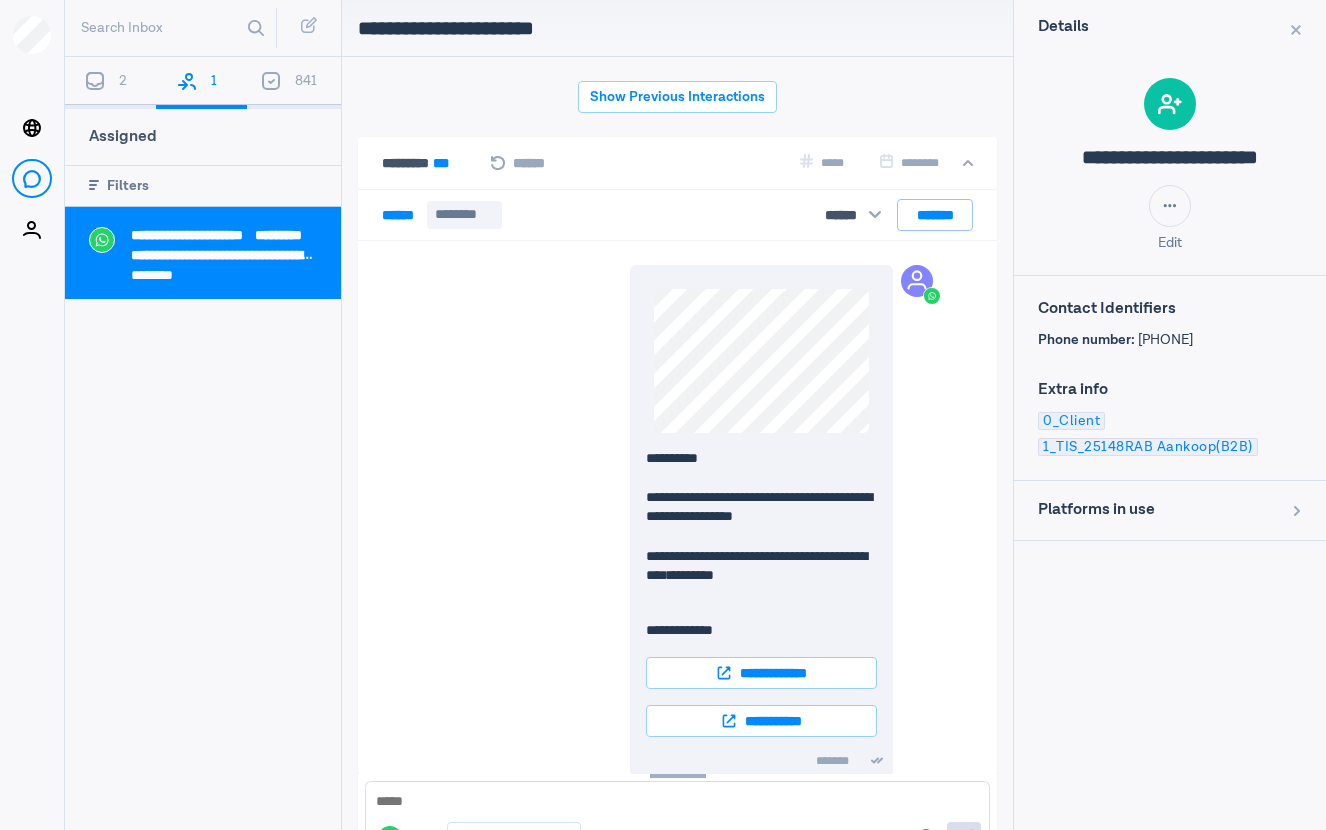 scroll, scrollTop: 80, scrollLeft: 0, axis: vertical 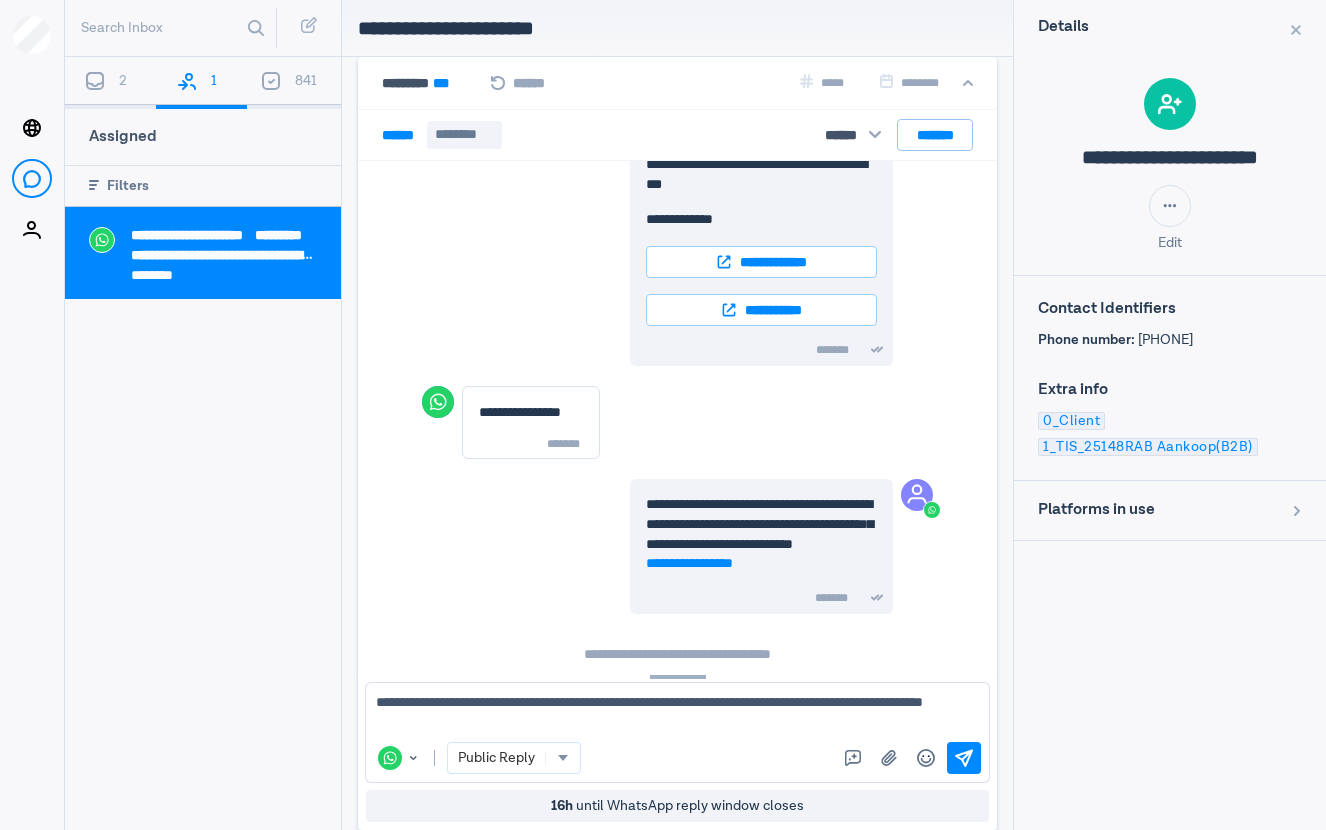 click on "**********" at bounding box center (677, 712) 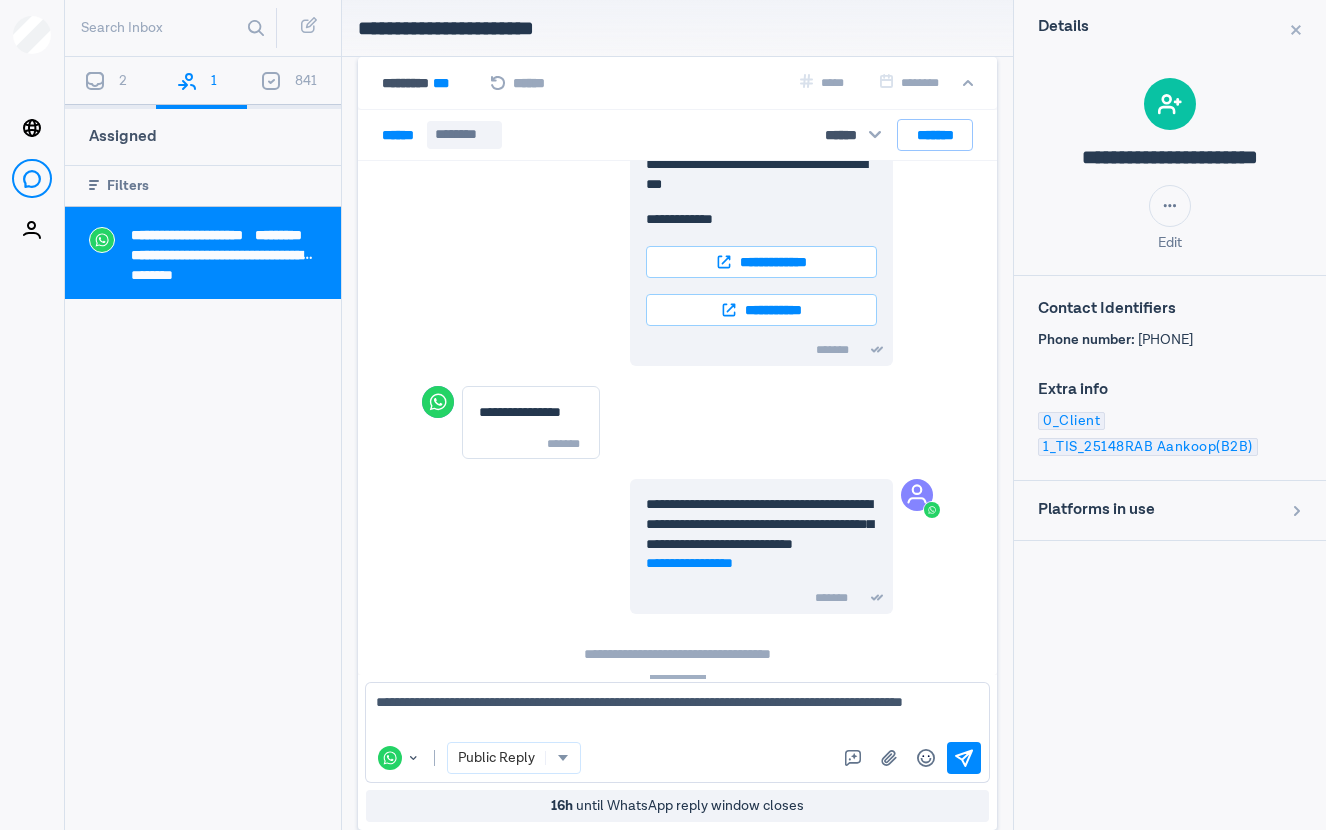 scroll, scrollTop: 8144, scrollLeft: 0, axis: vertical 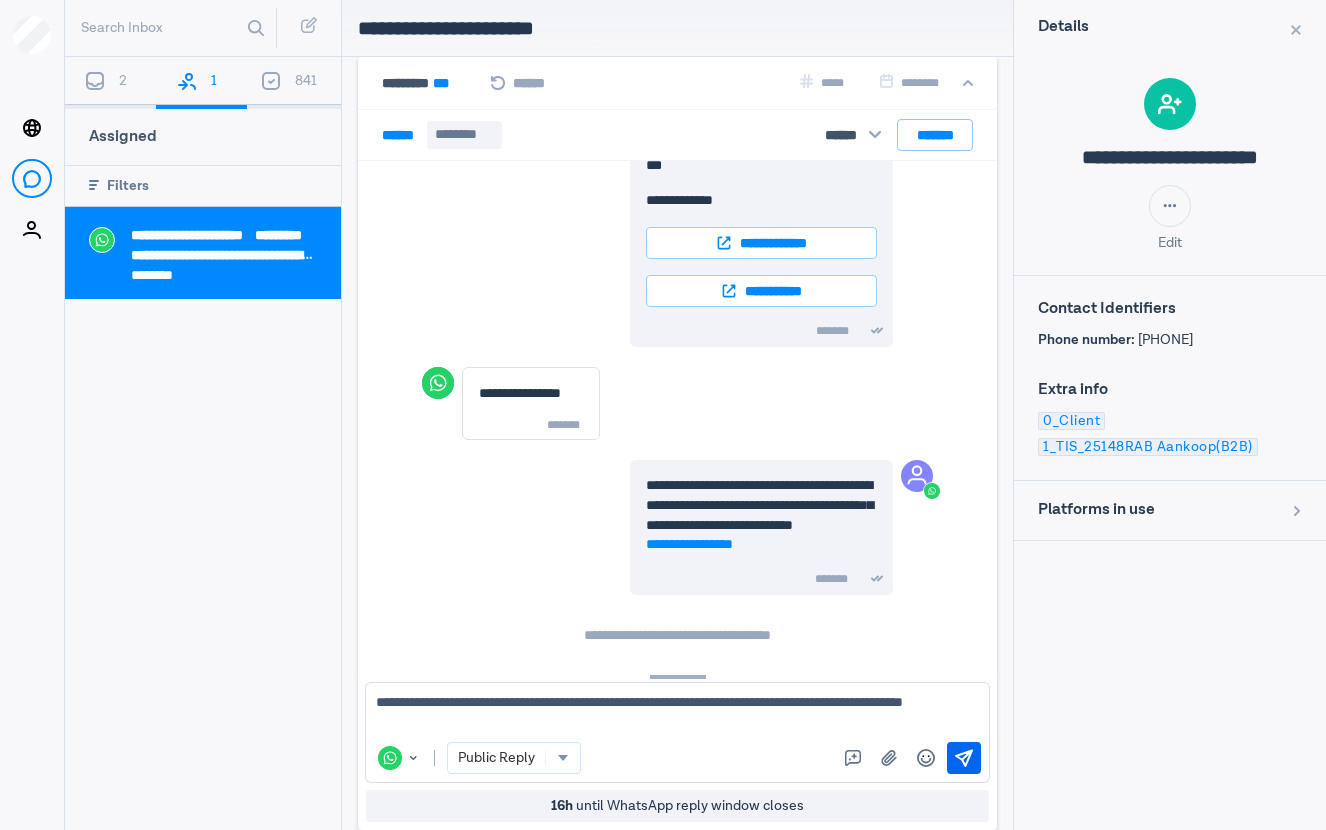 type on "**********" 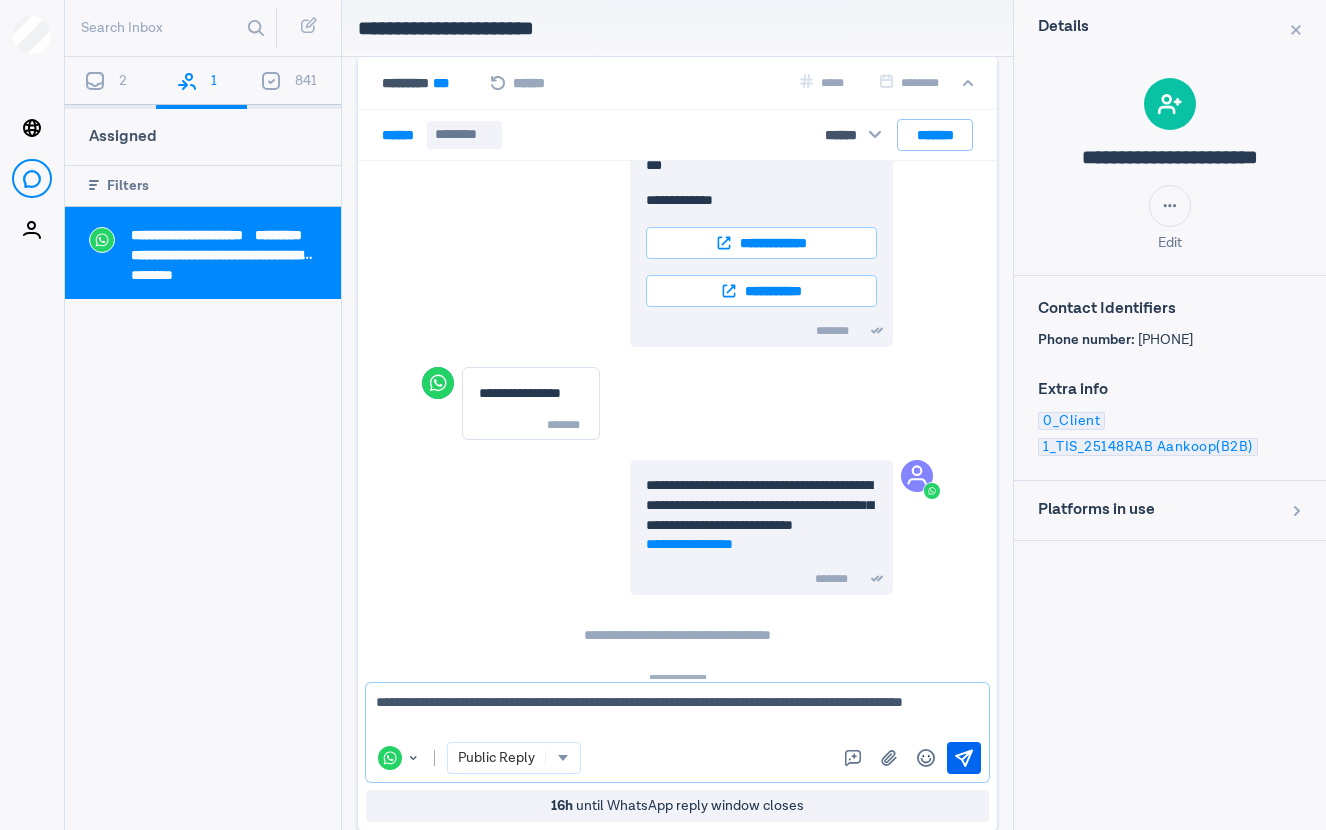 drag, startPoint x: 648, startPoint y: 708, endPoint x: 970, endPoint y: 753, distance: 325.1292 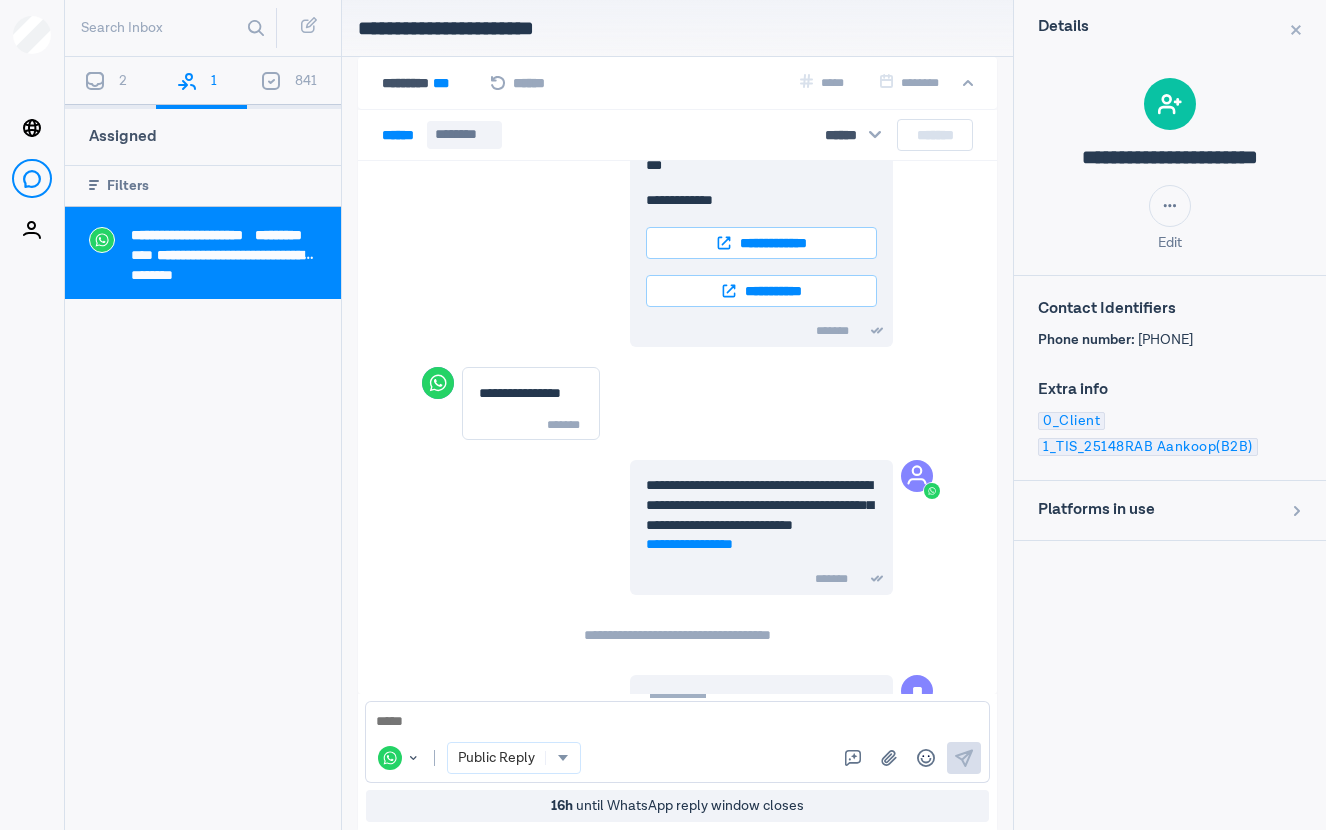 scroll, scrollTop: 8283, scrollLeft: 0, axis: vertical 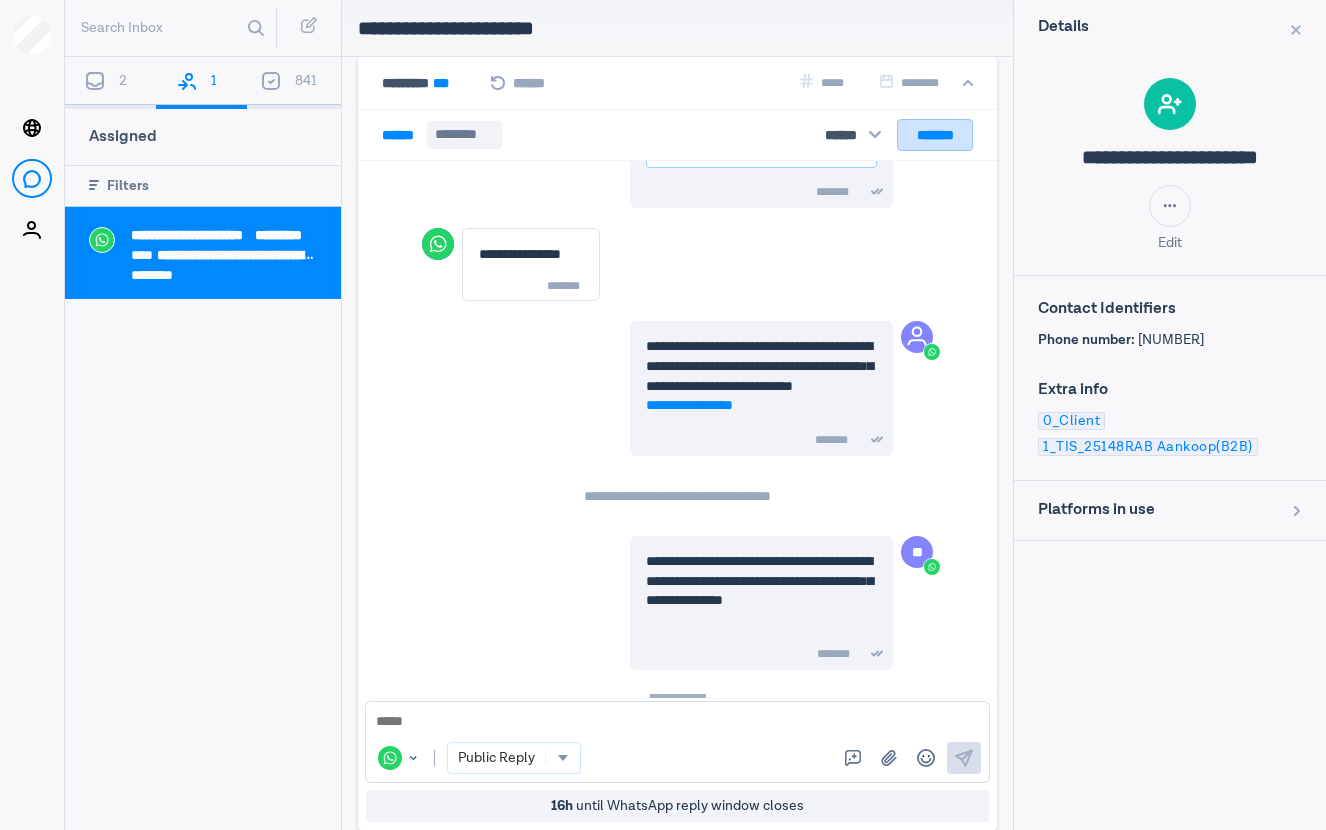 drag, startPoint x: 932, startPoint y: 138, endPoint x: 902, endPoint y: 138, distance: 30 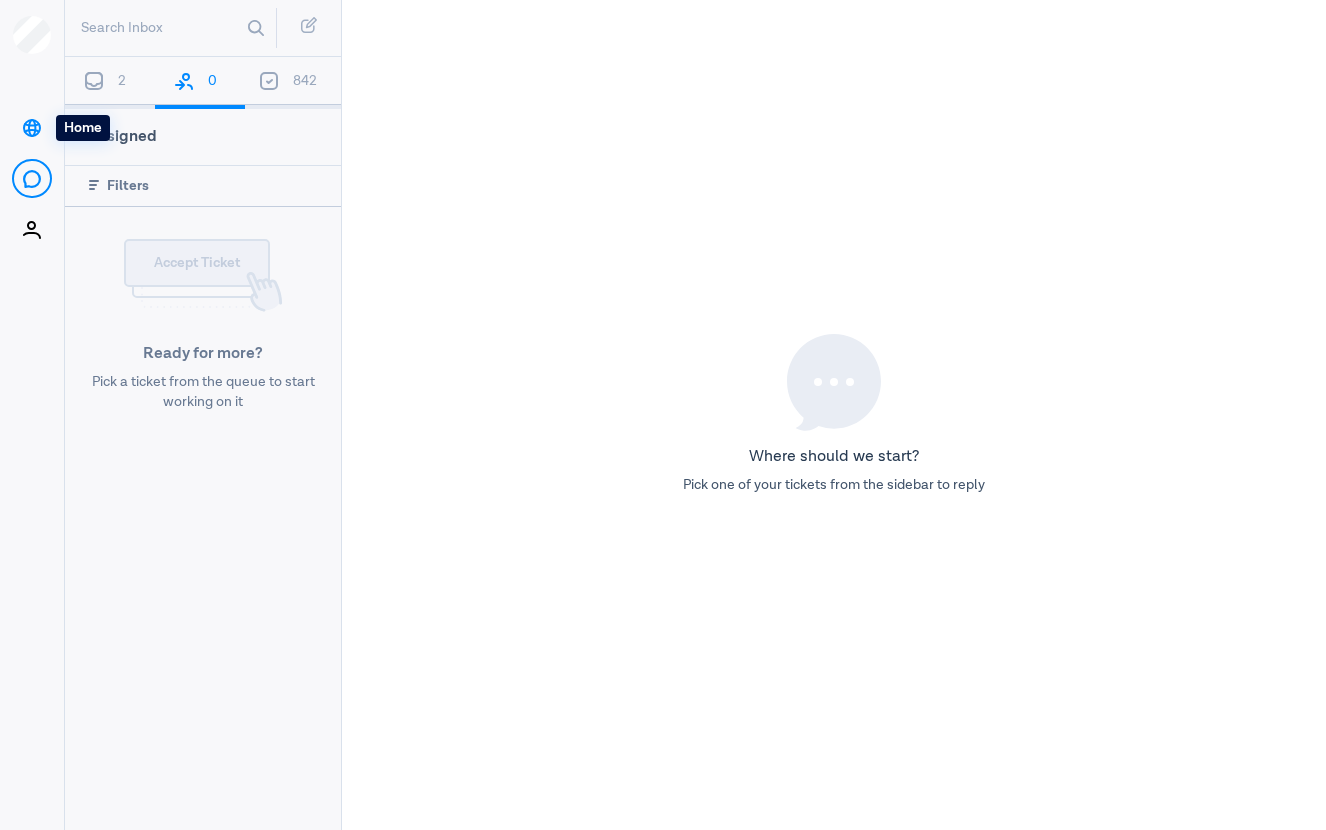 click on "Home" at bounding box center [31, 127] 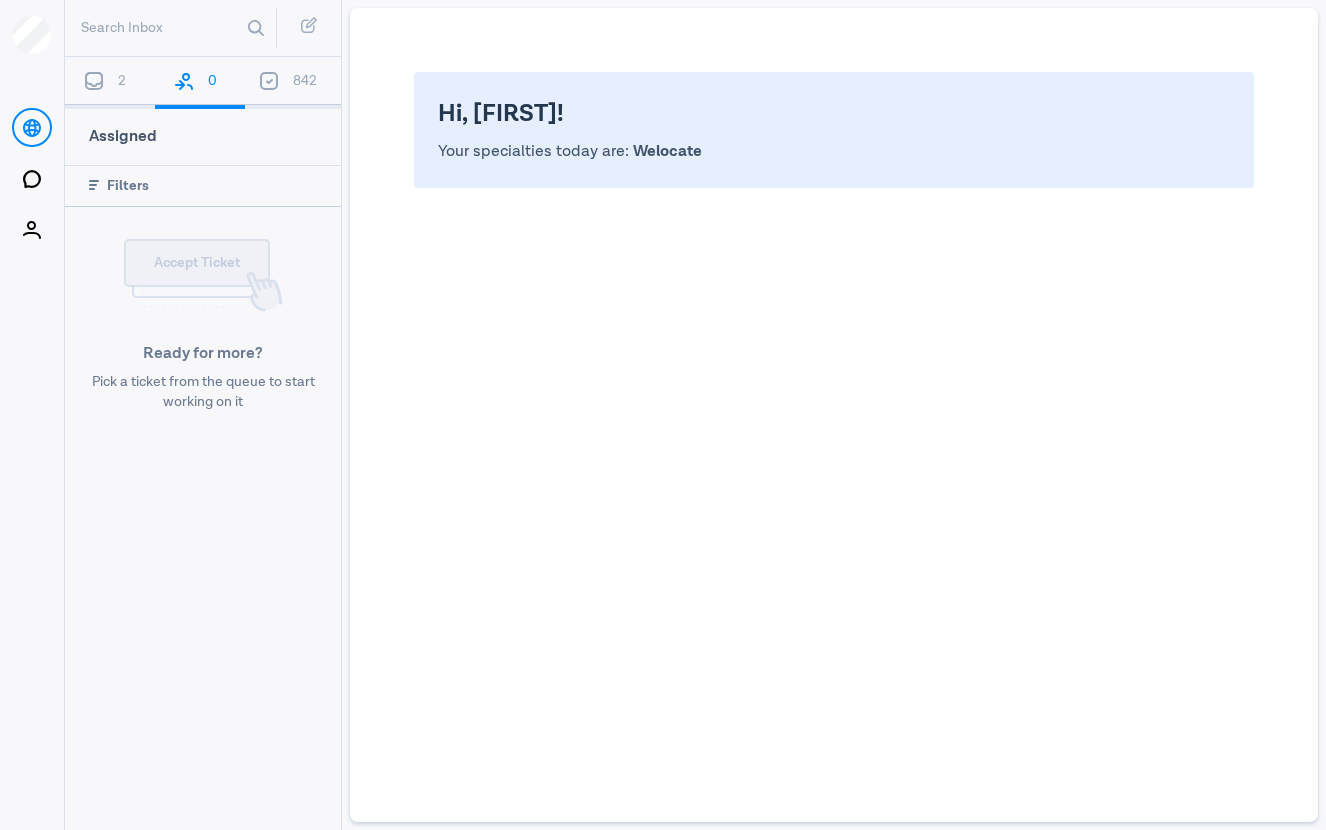 click at bounding box center [94, 81] 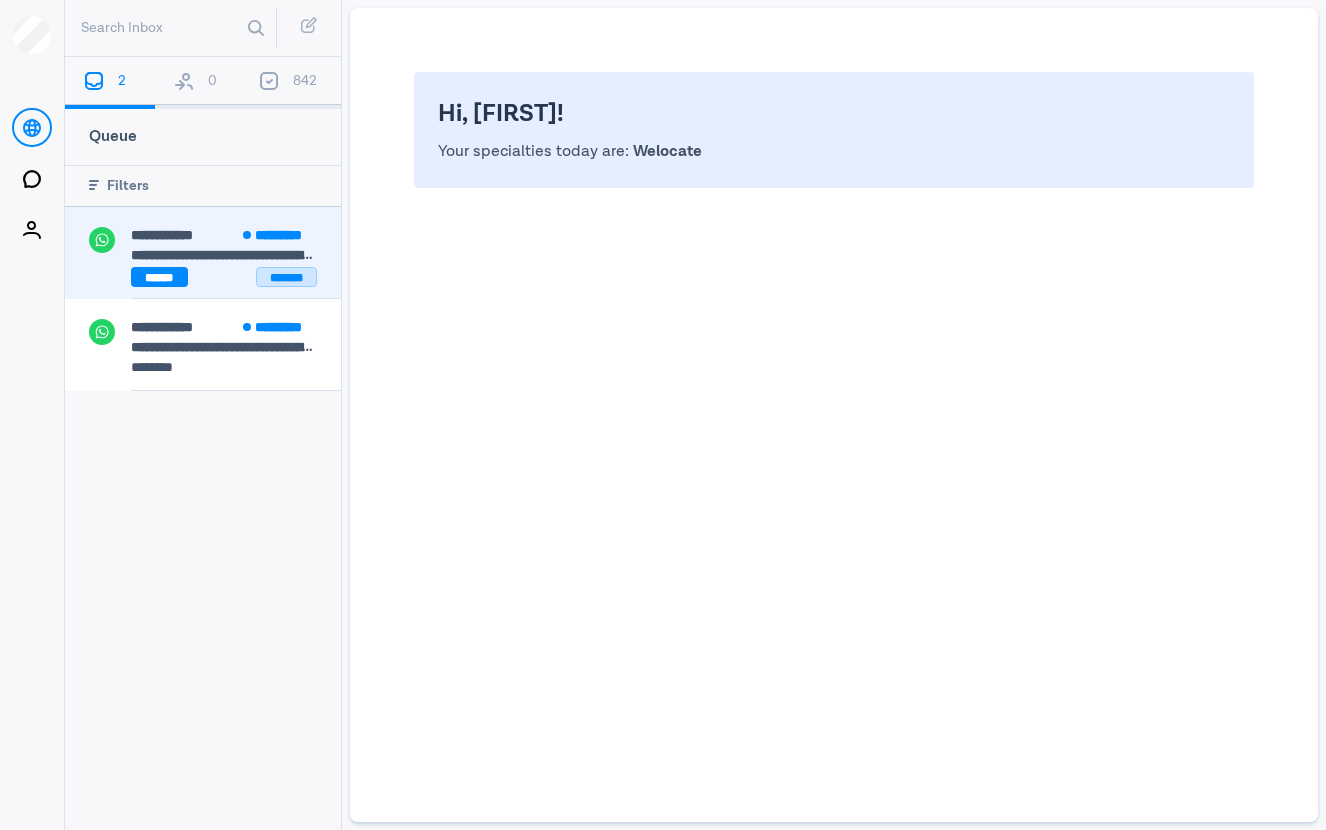 click on "*******" at bounding box center [286, 277] 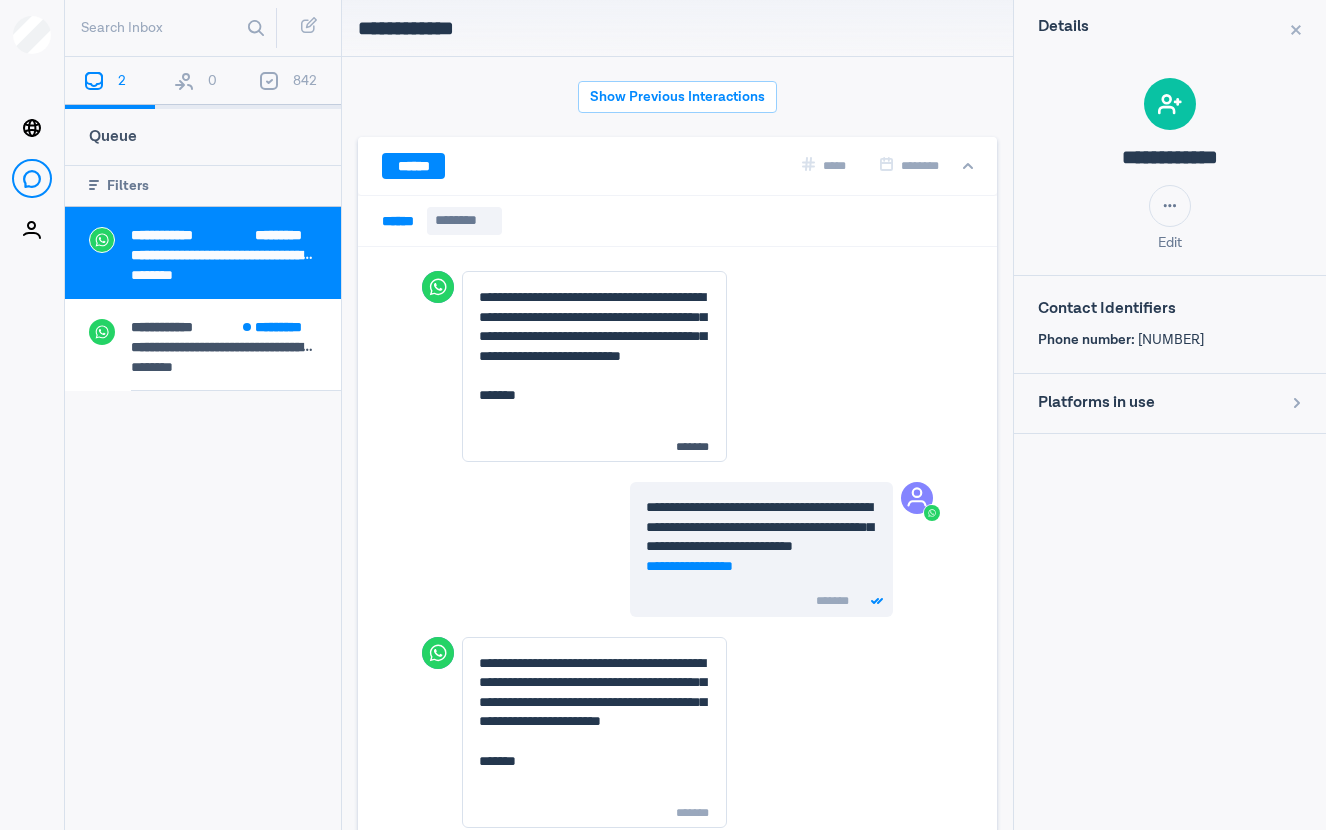 scroll, scrollTop: 80, scrollLeft: 0, axis: vertical 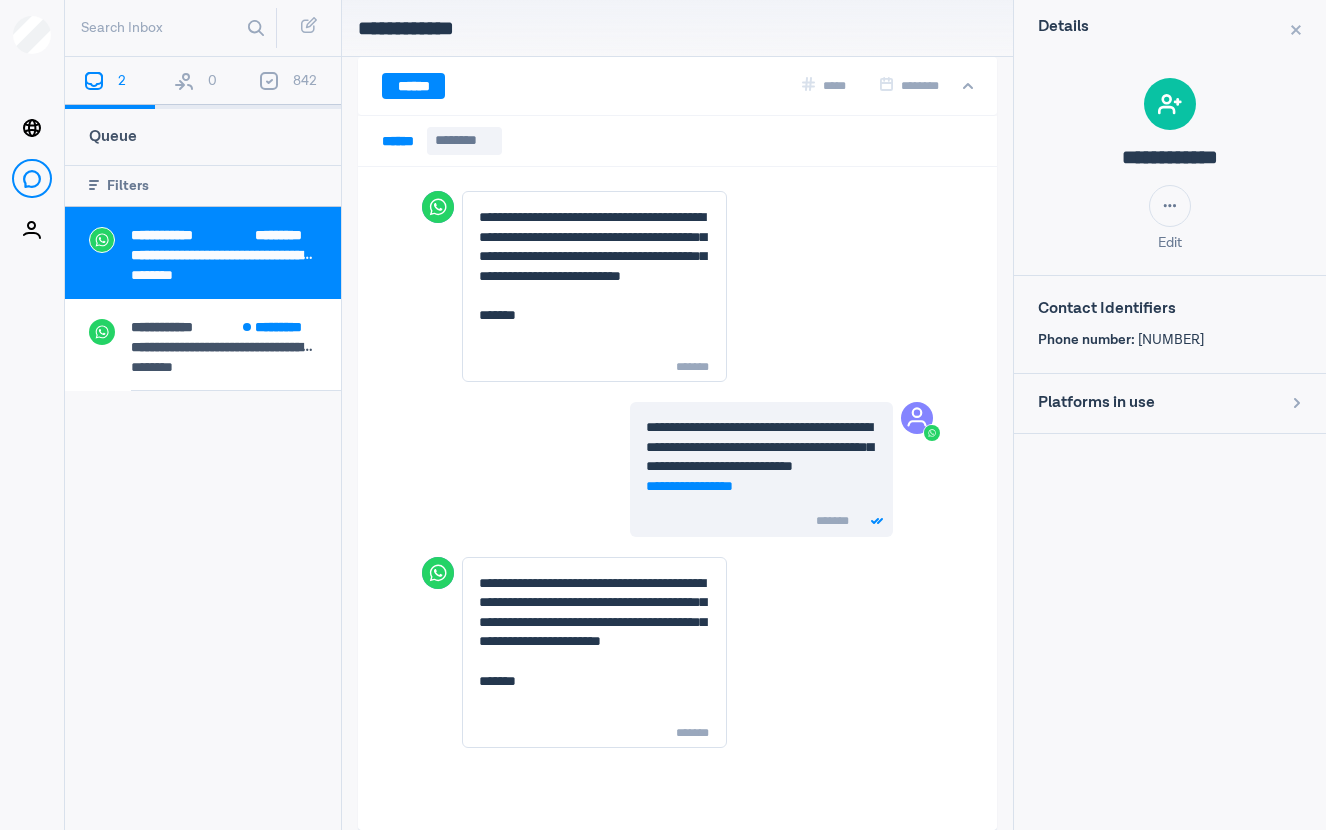 click on "[PHONE]" at bounding box center [1171, 340] 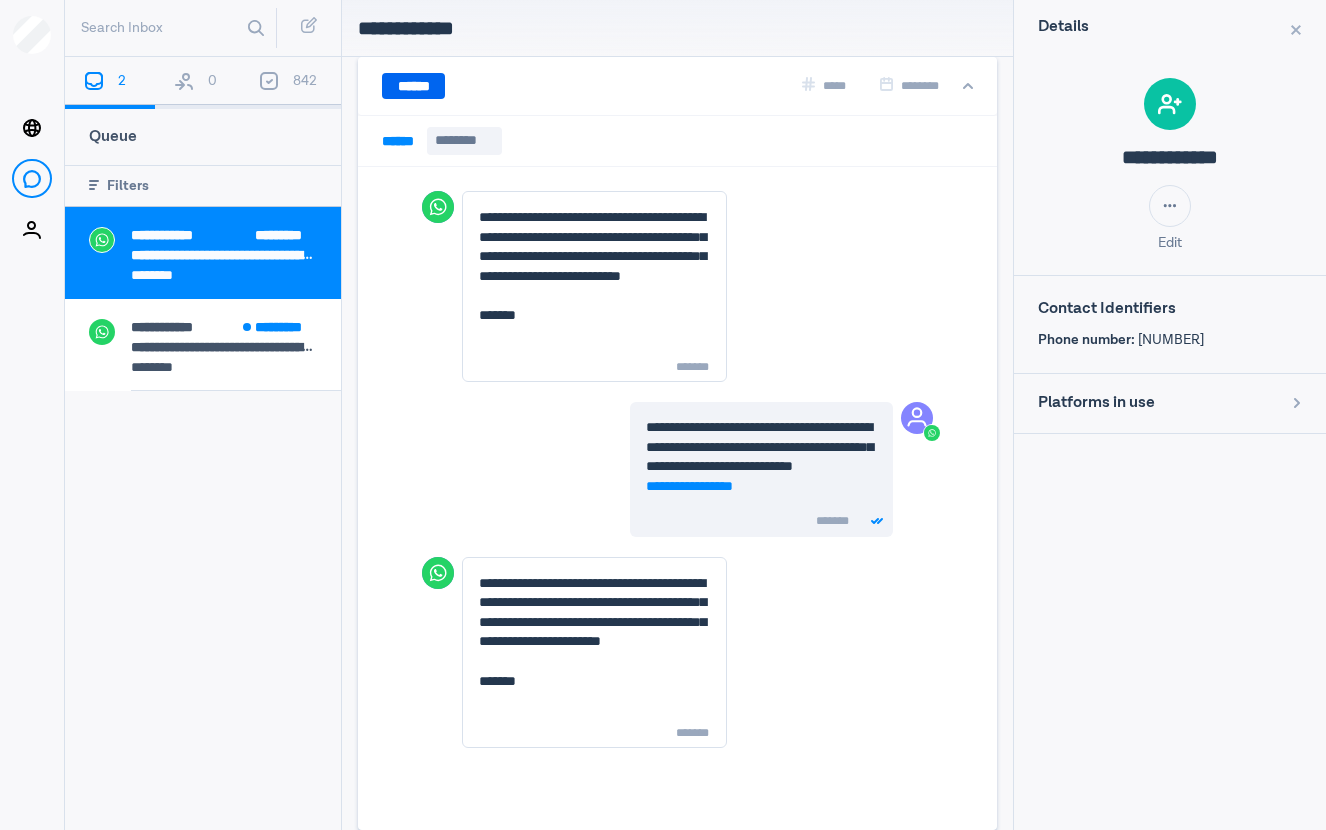 click on "******" at bounding box center [413, 86] 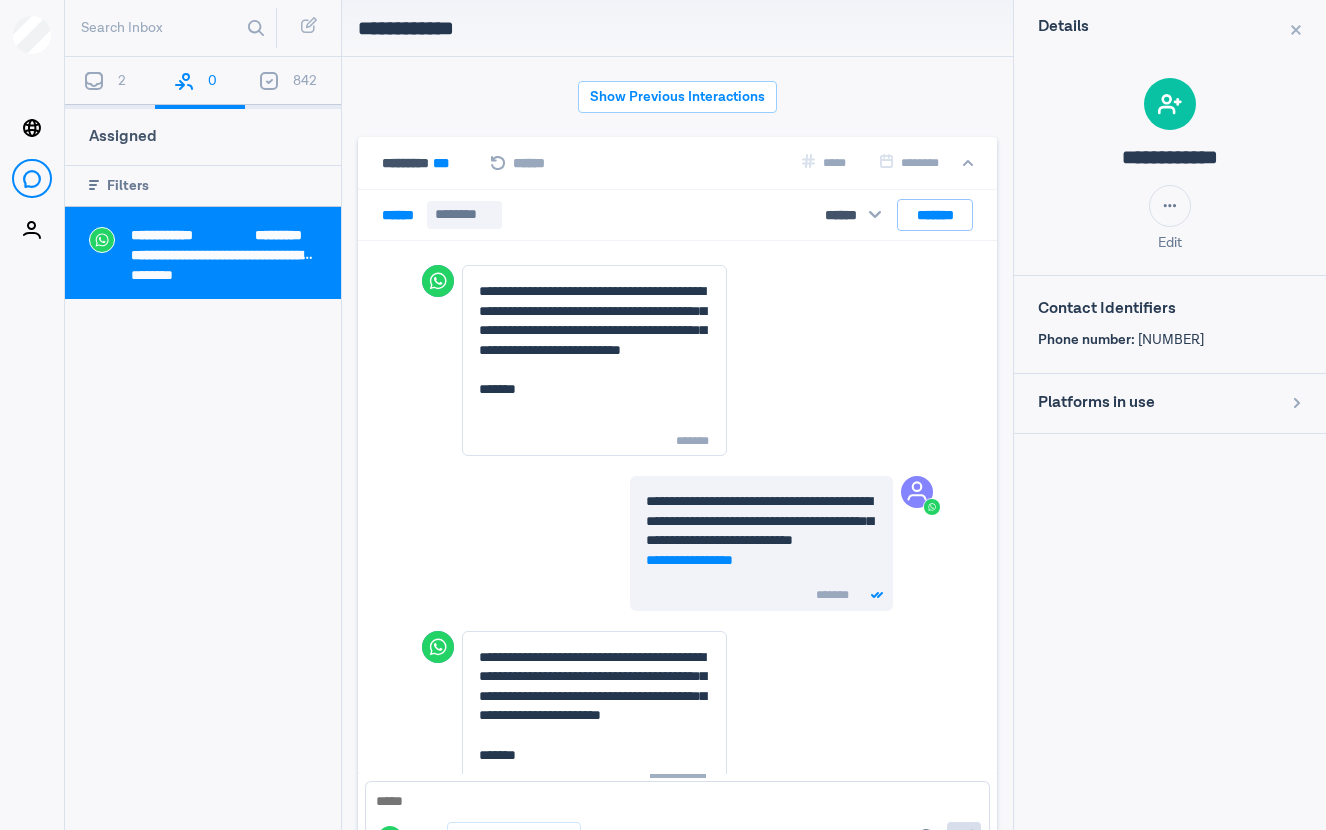 scroll, scrollTop: 128, scrollLeft: 0, axis: vertical 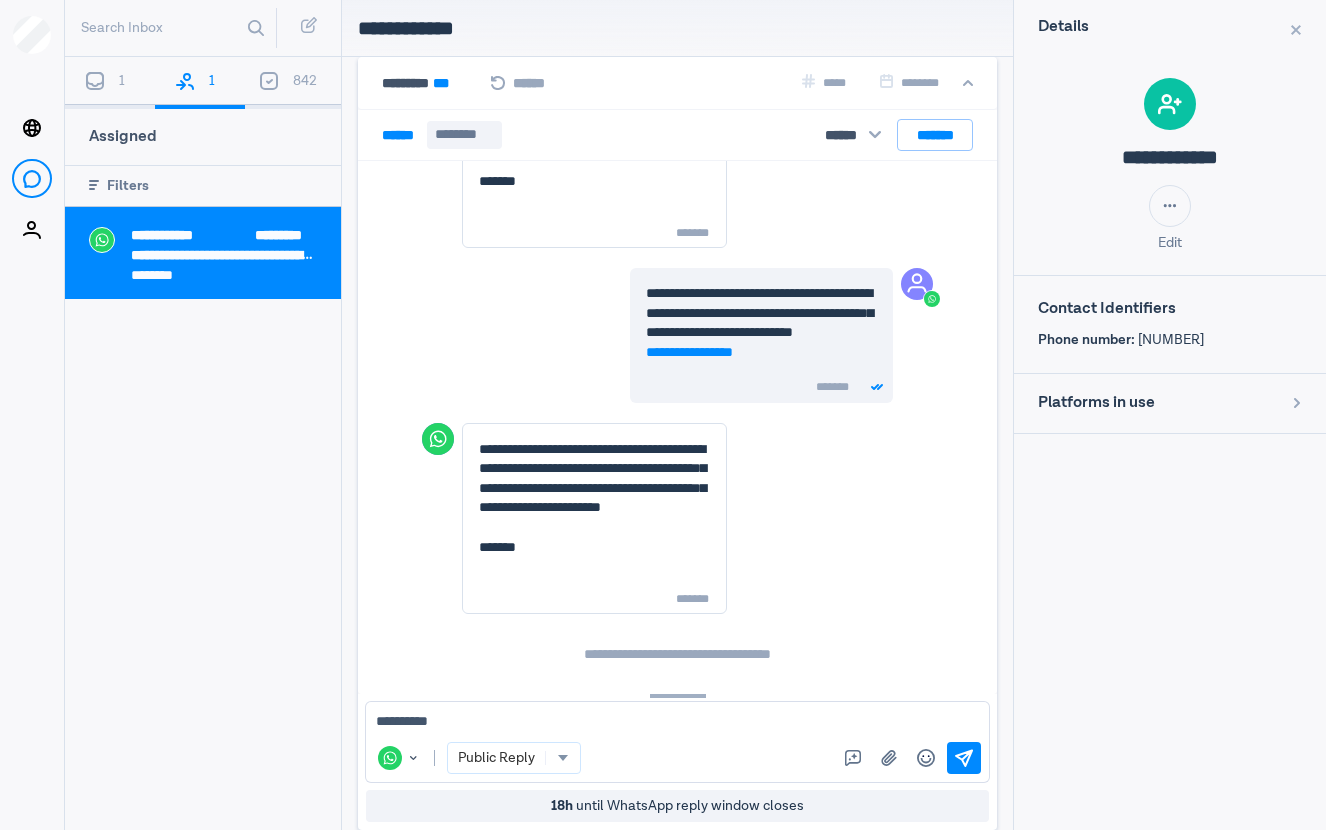 type on "**********" 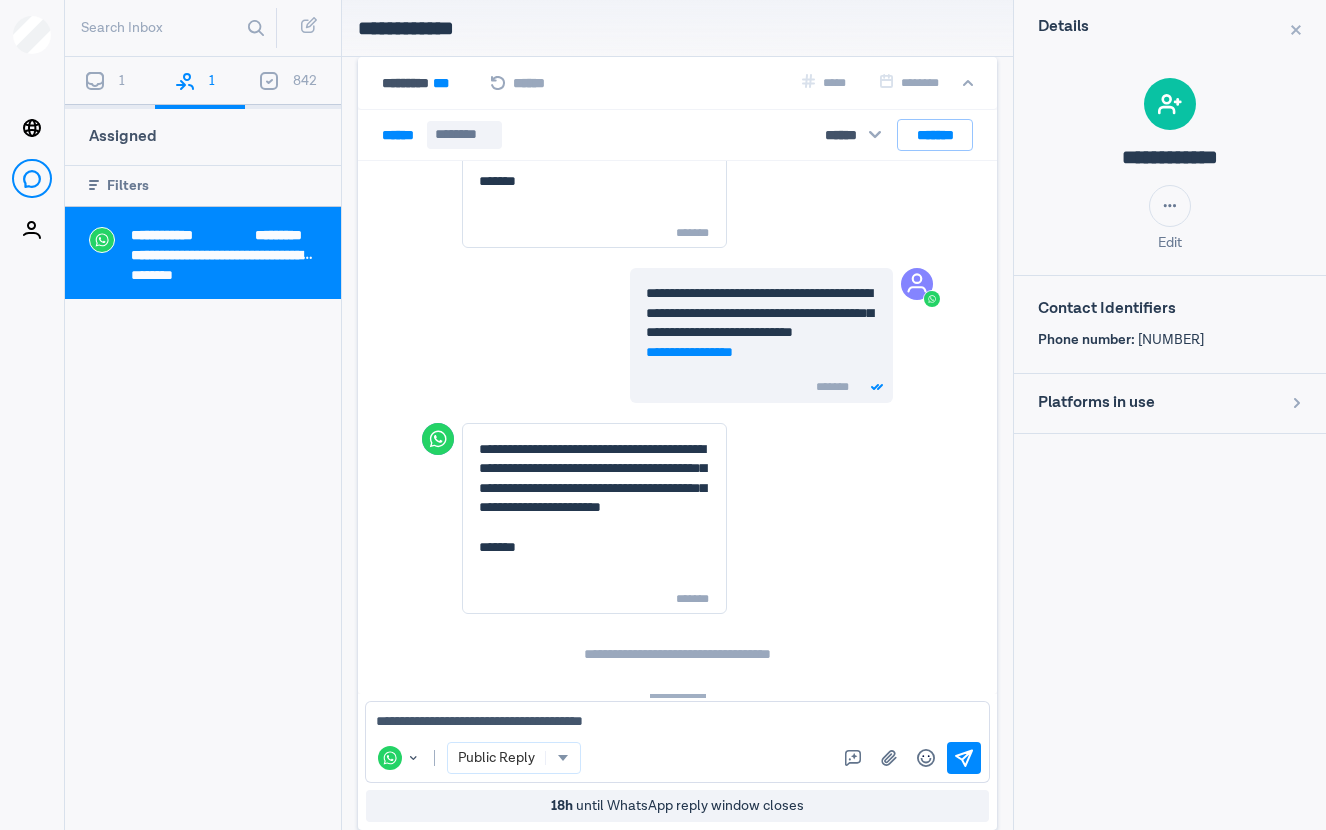 scroll, scrollTop: 111, scrollLeft: 0, axis: vertical 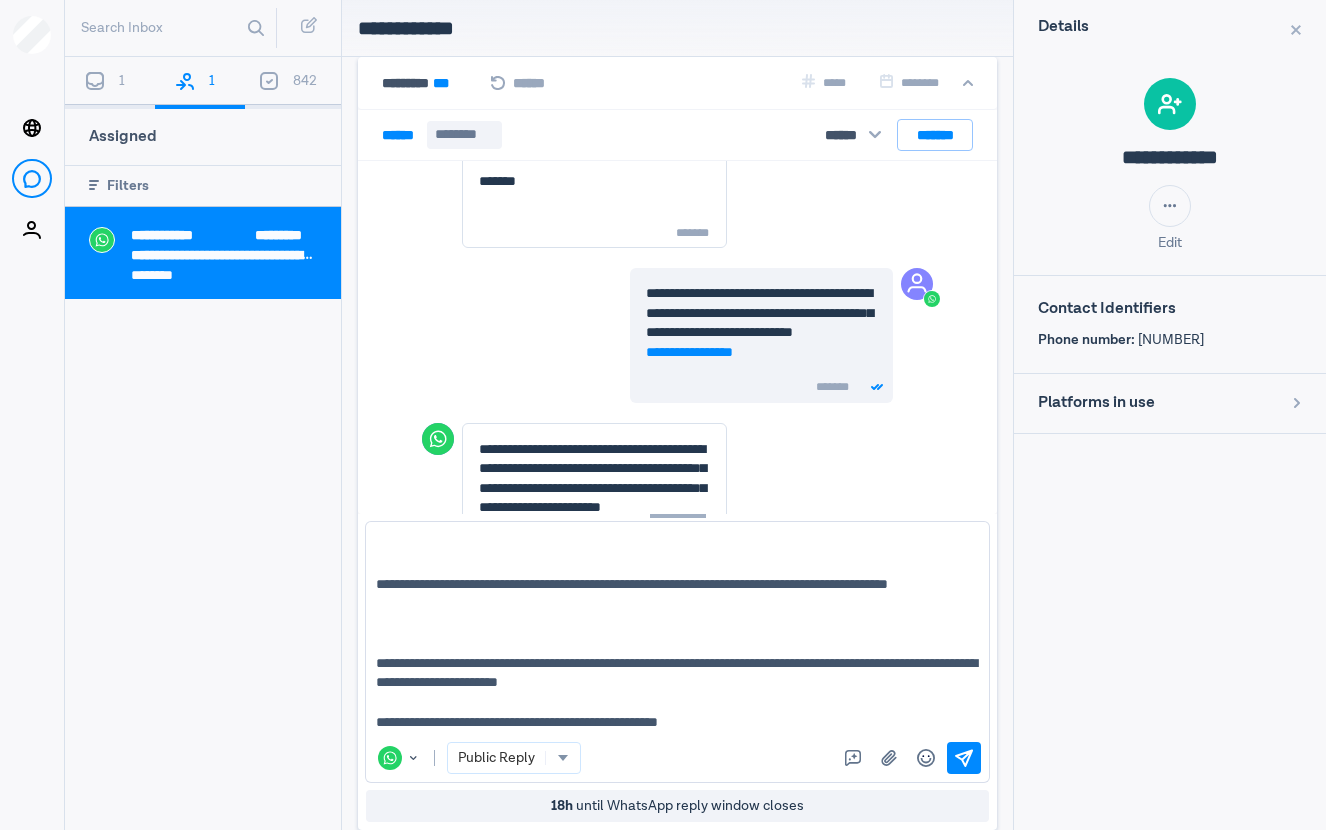 click on "**********" at bounding box center [677, 632] 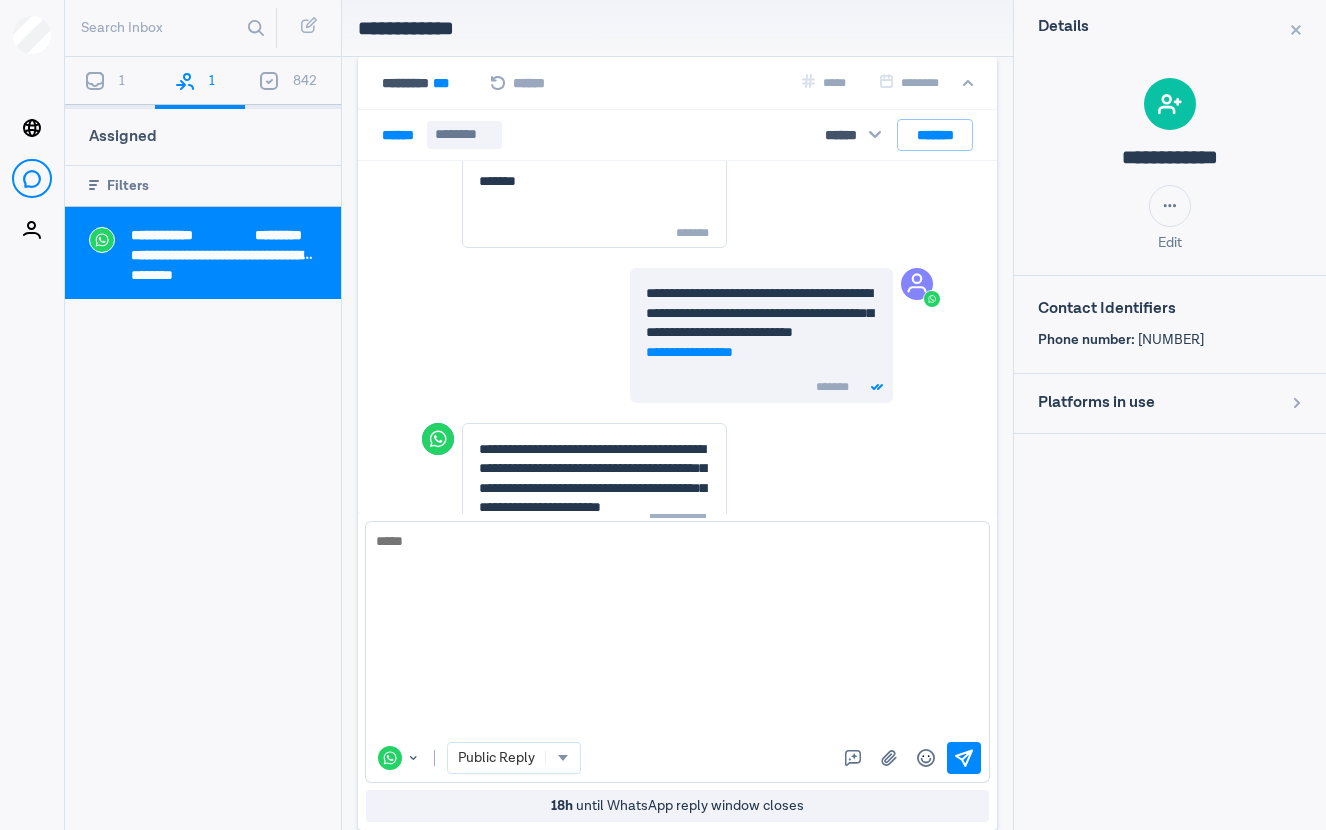 scroll, scrollTop: 0, scrollLeft: 0, axis: both 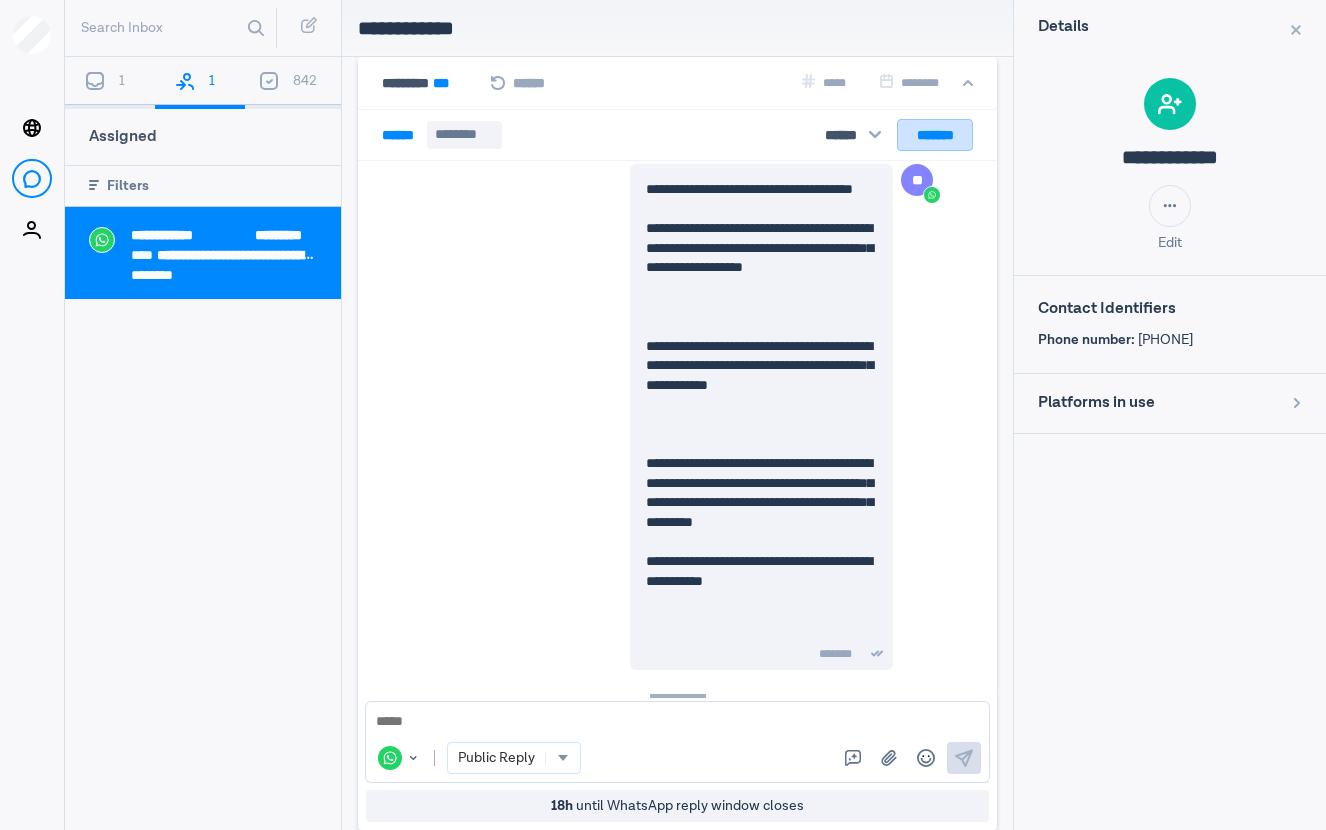 drag, startPoint x: 941, startPoint y: 143, endPoint x: 906, endPoint y: 141, distance: 35.057095 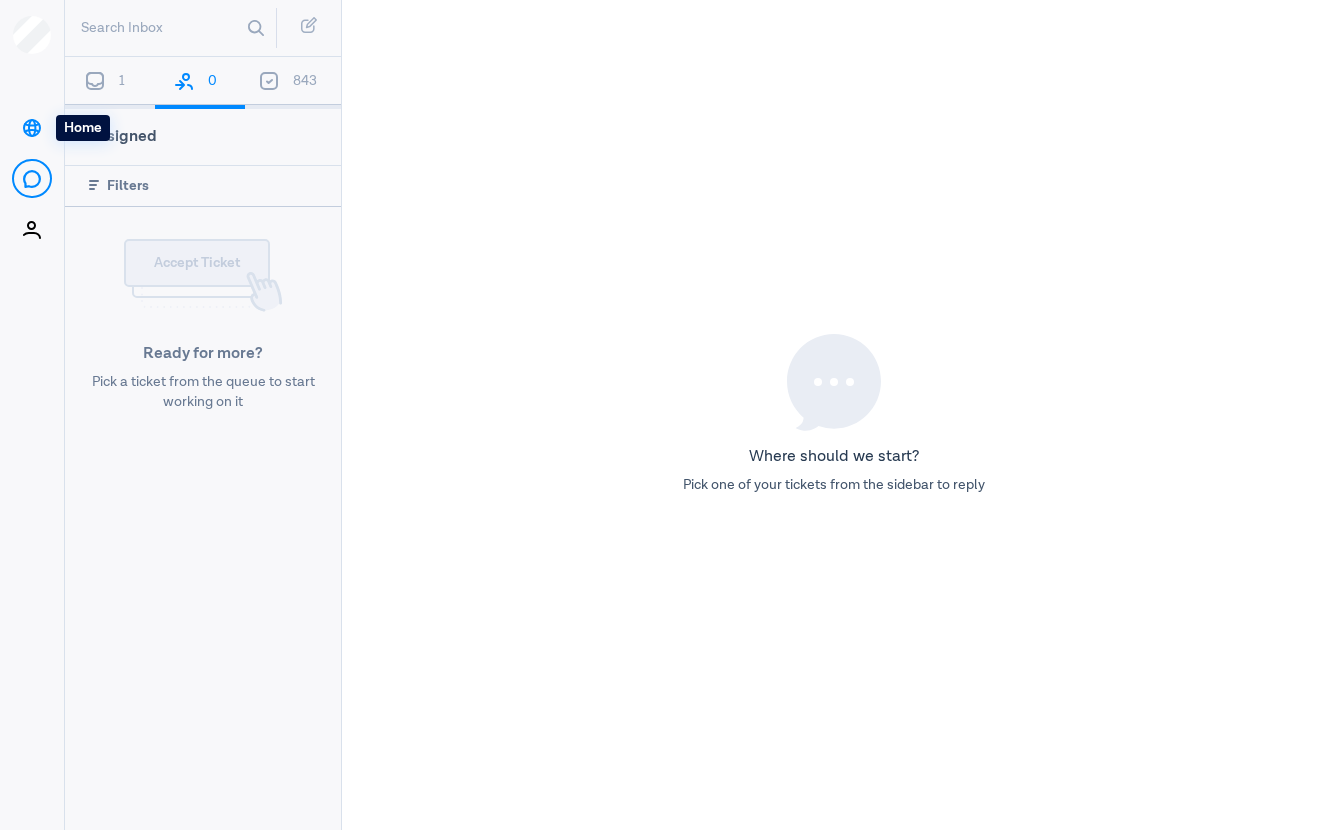 click on "Home" at bounding box center [31, 127] 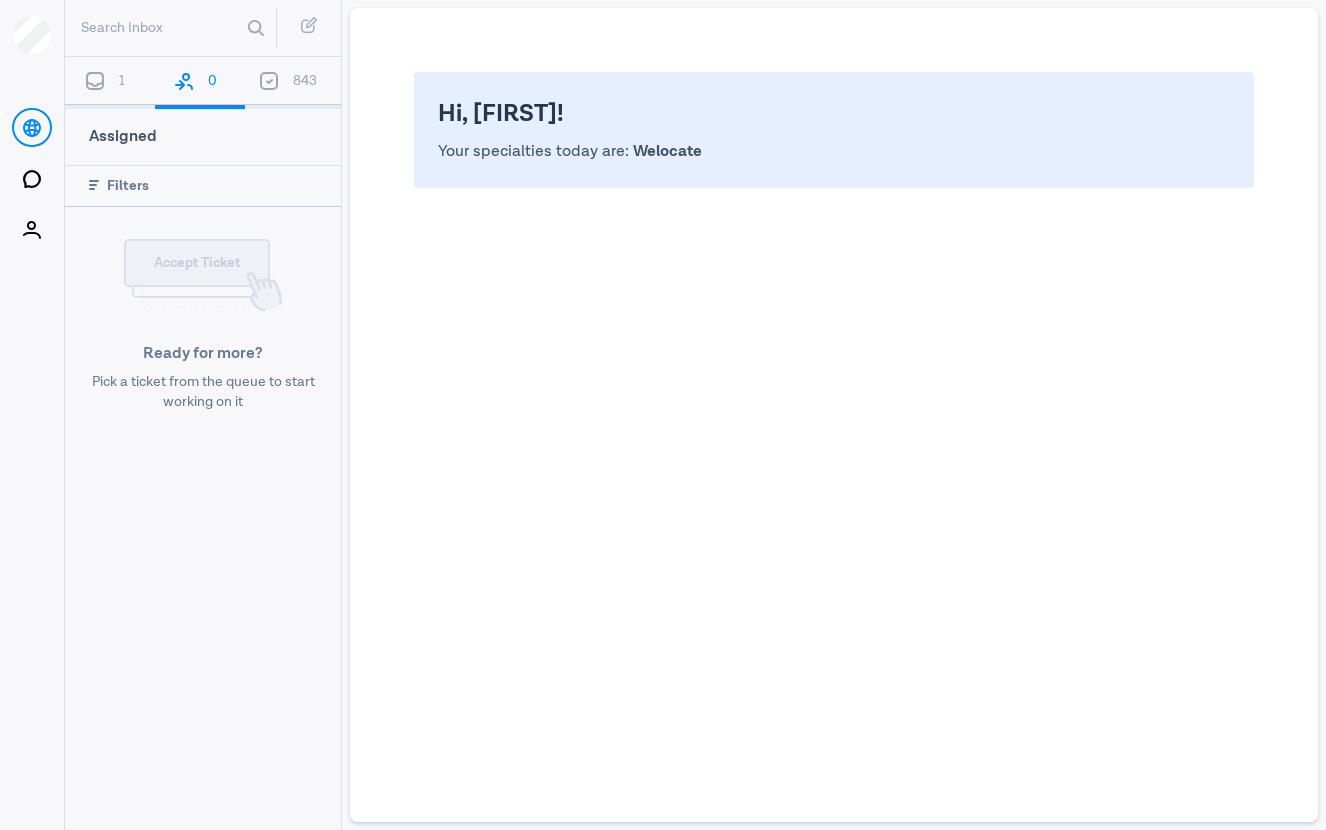 drag, startPoint x: 106, startPoint y: 85, endPoint x: 110, endPoint y: 106, distance: 21.377558 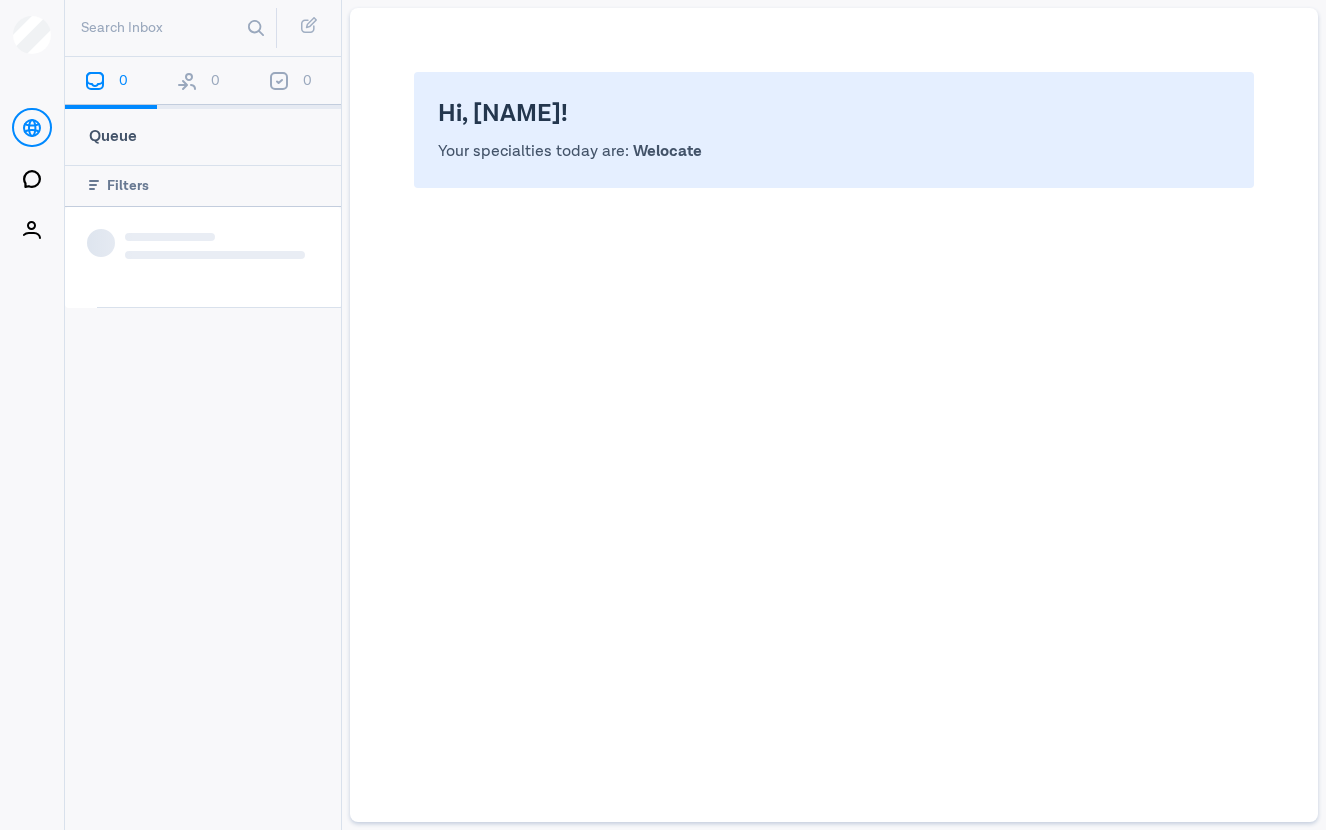 scroll, scrollTop: 0, scrollLeft: 0, axis: both 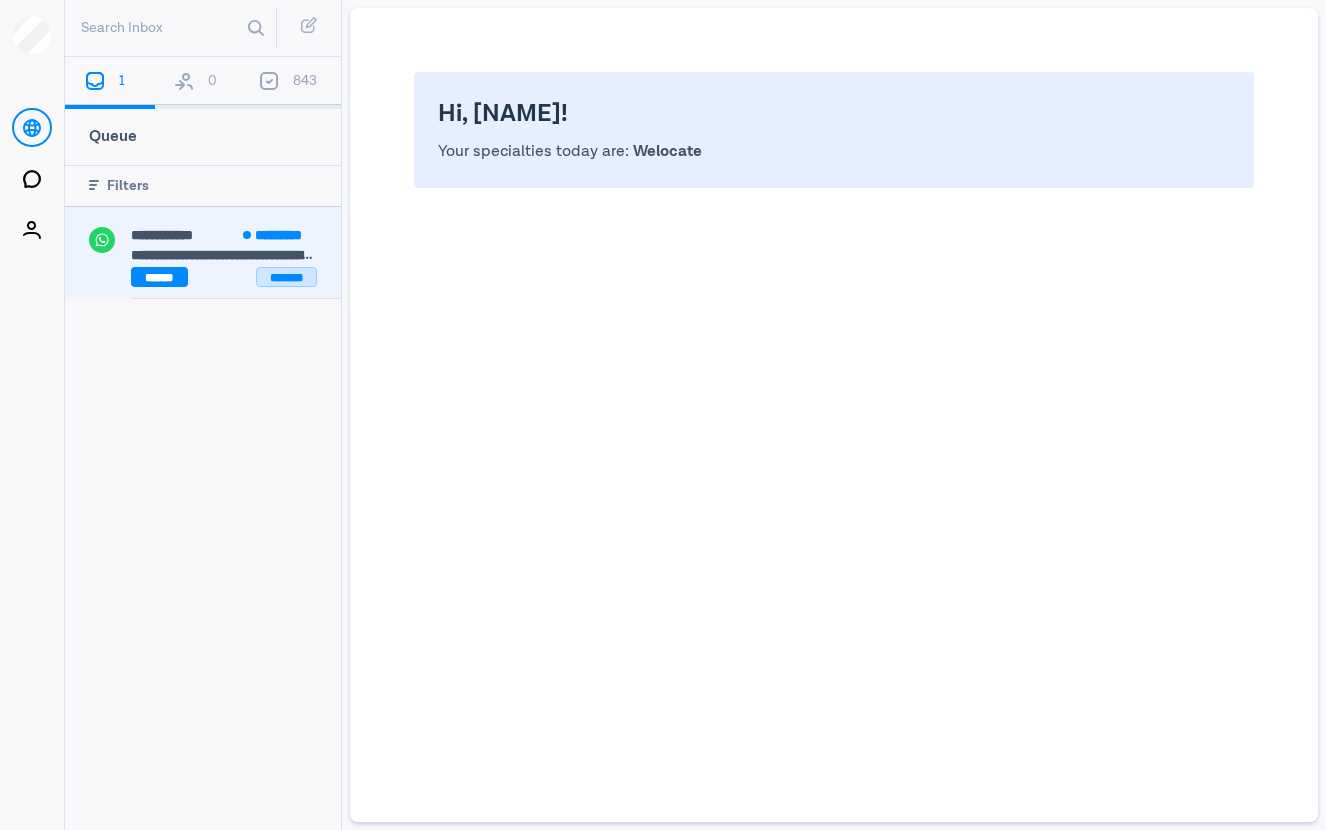 click on "*******" at bounding box center (286, 277) 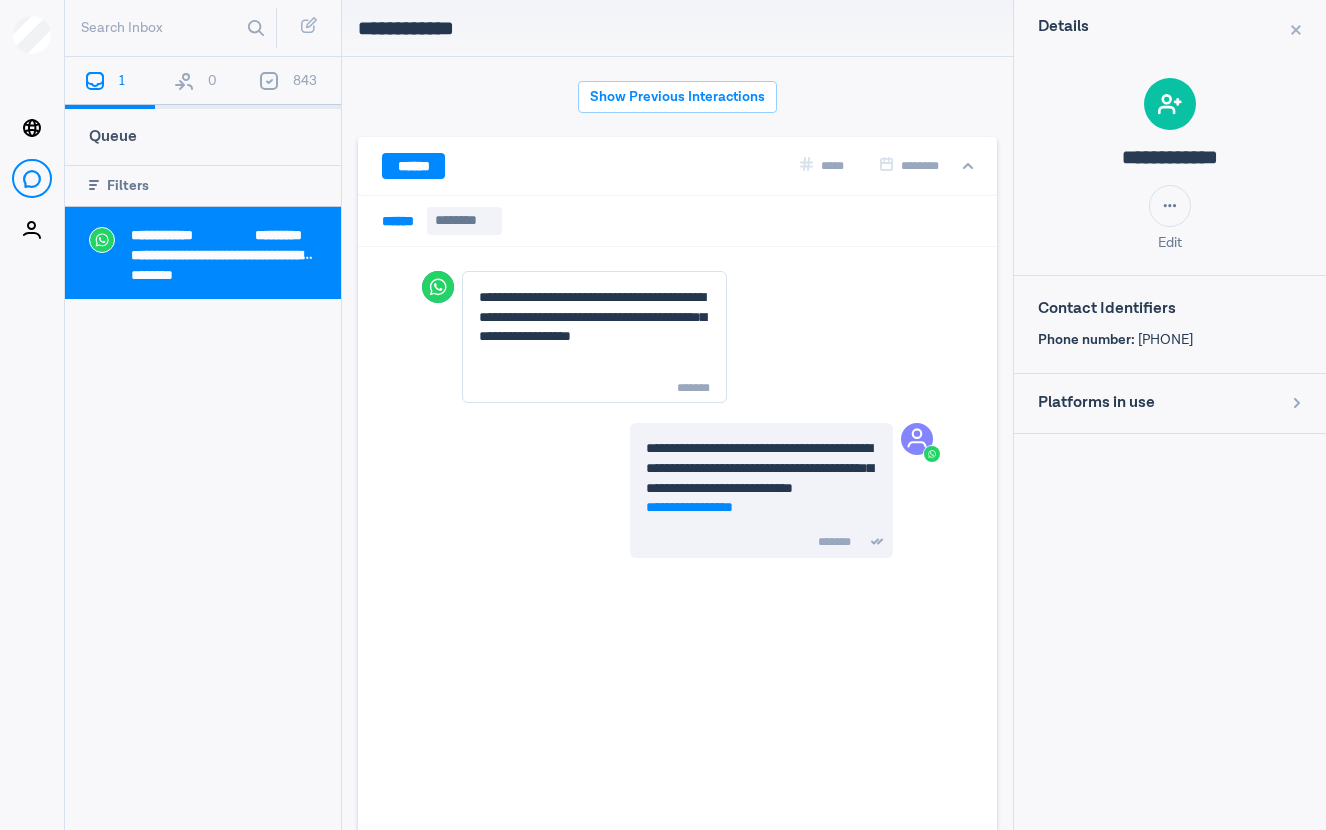scroll, scrollTop: 80, scrollLeft: 0, axis: vertical 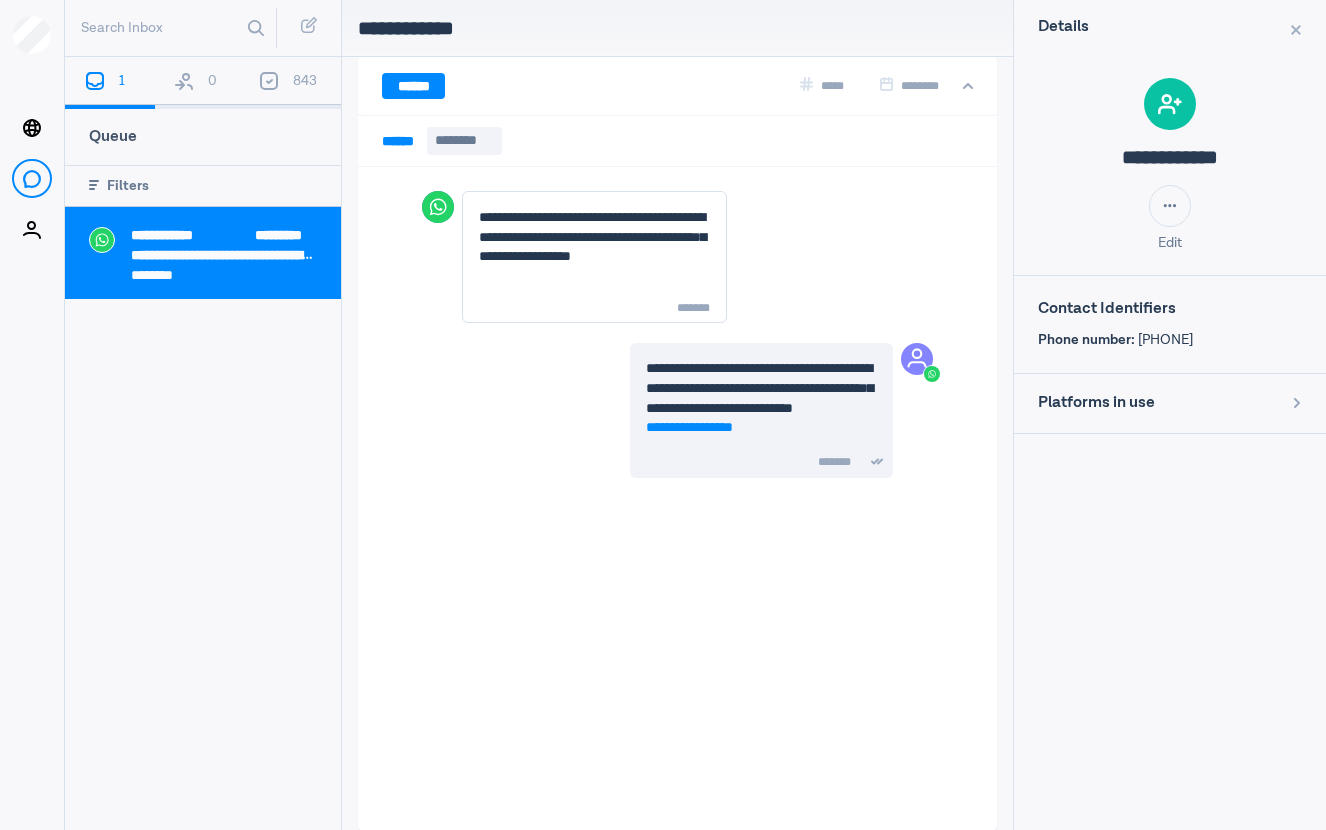 click on "[PHONE]" at bounding box center (1165, 340) 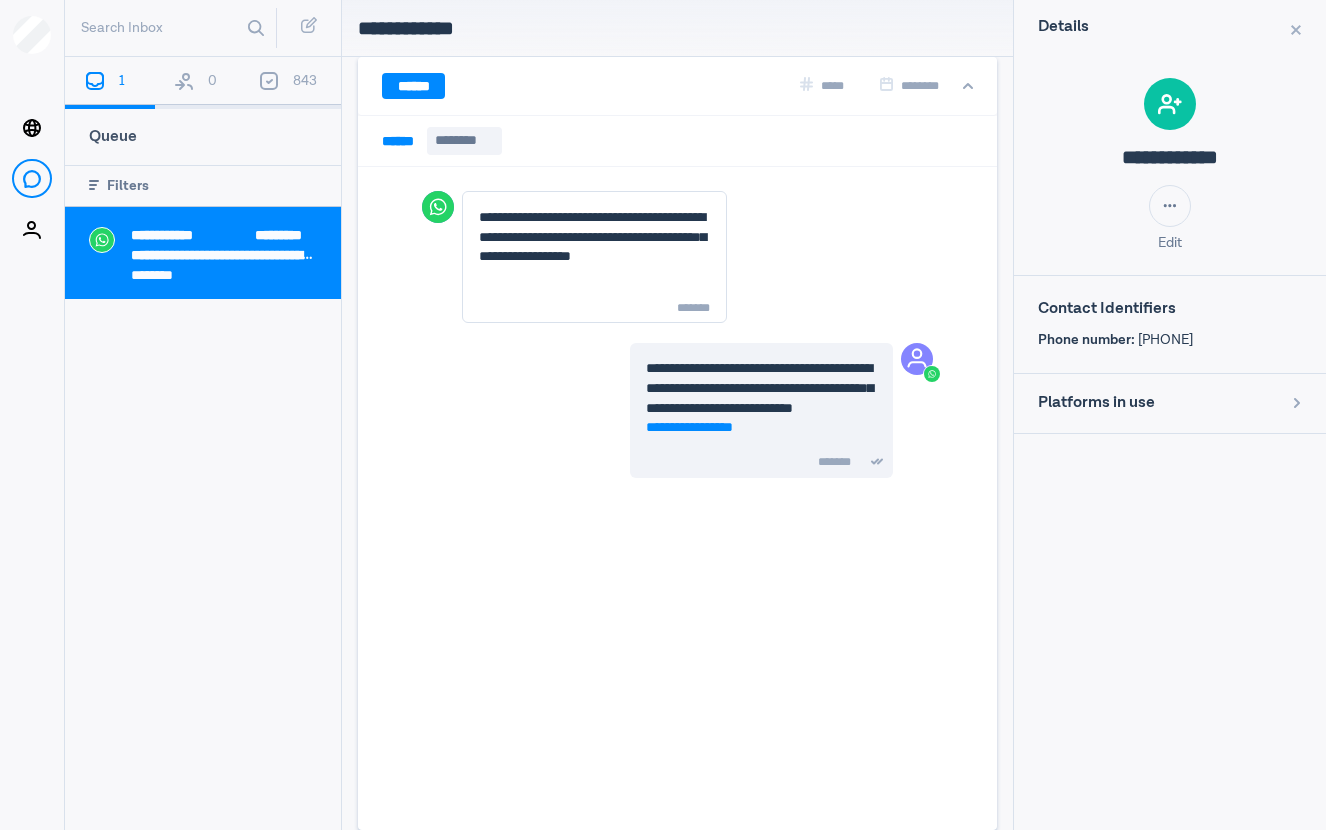 copy on "[PHONE]" 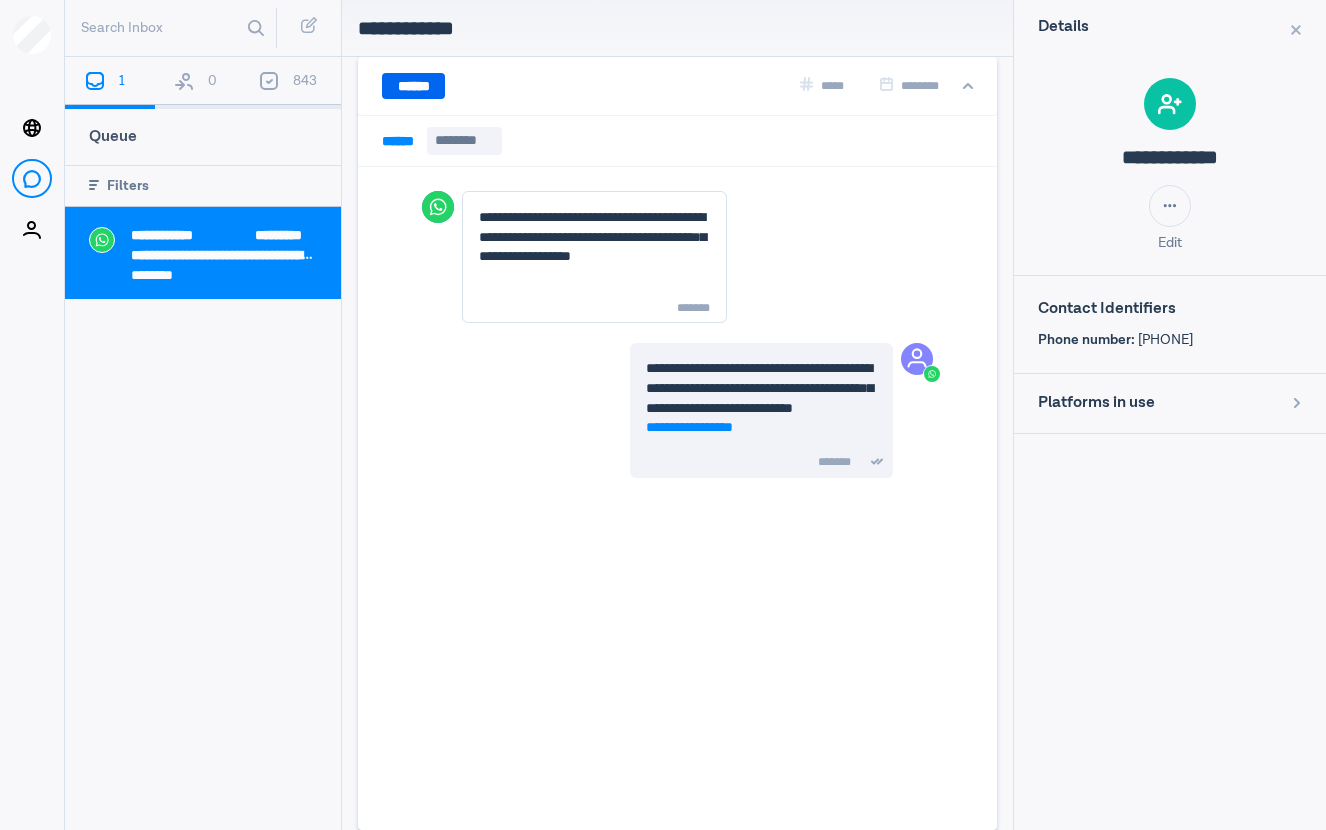 click on "******" at bounding box center [413, 86] 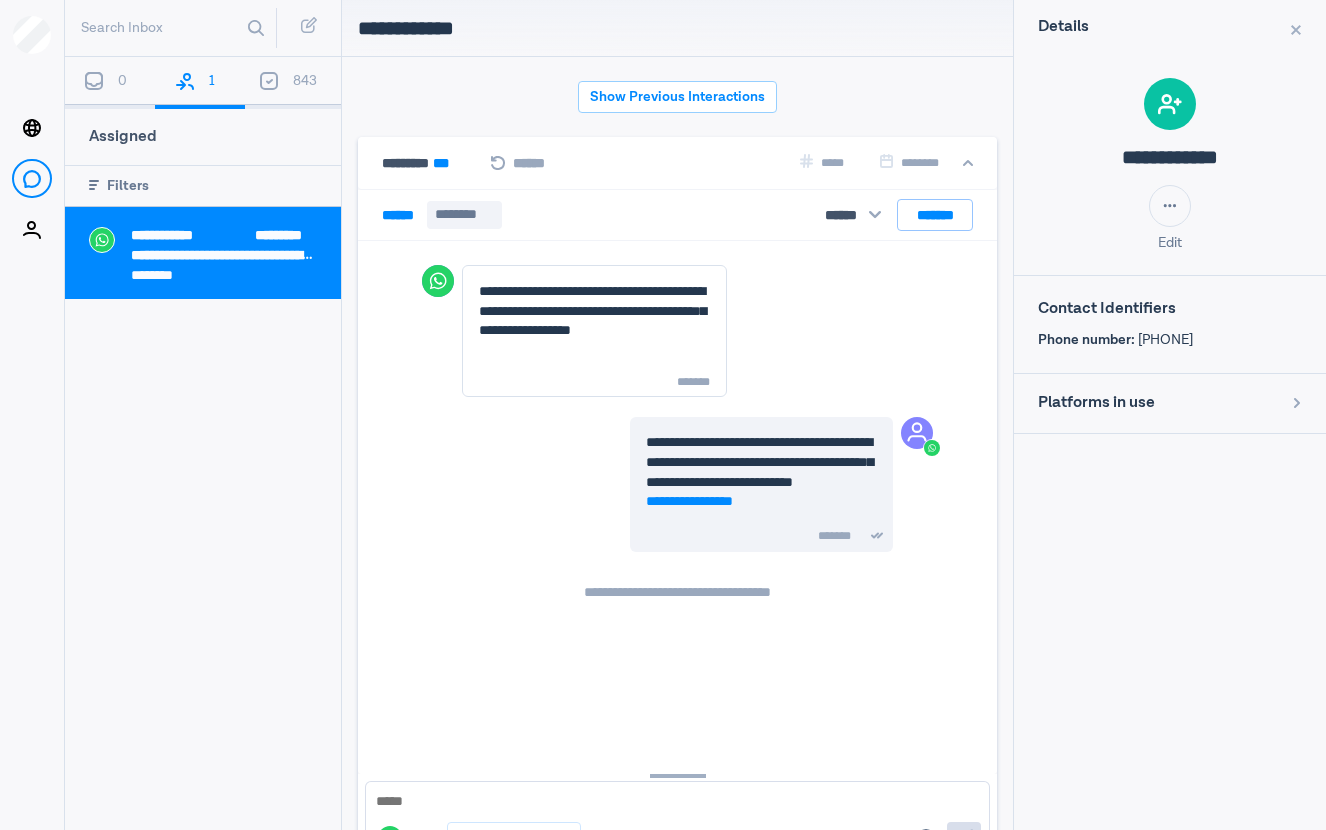 scroll, scrollTop: 80, scrollLeft: 0, axis: vertical 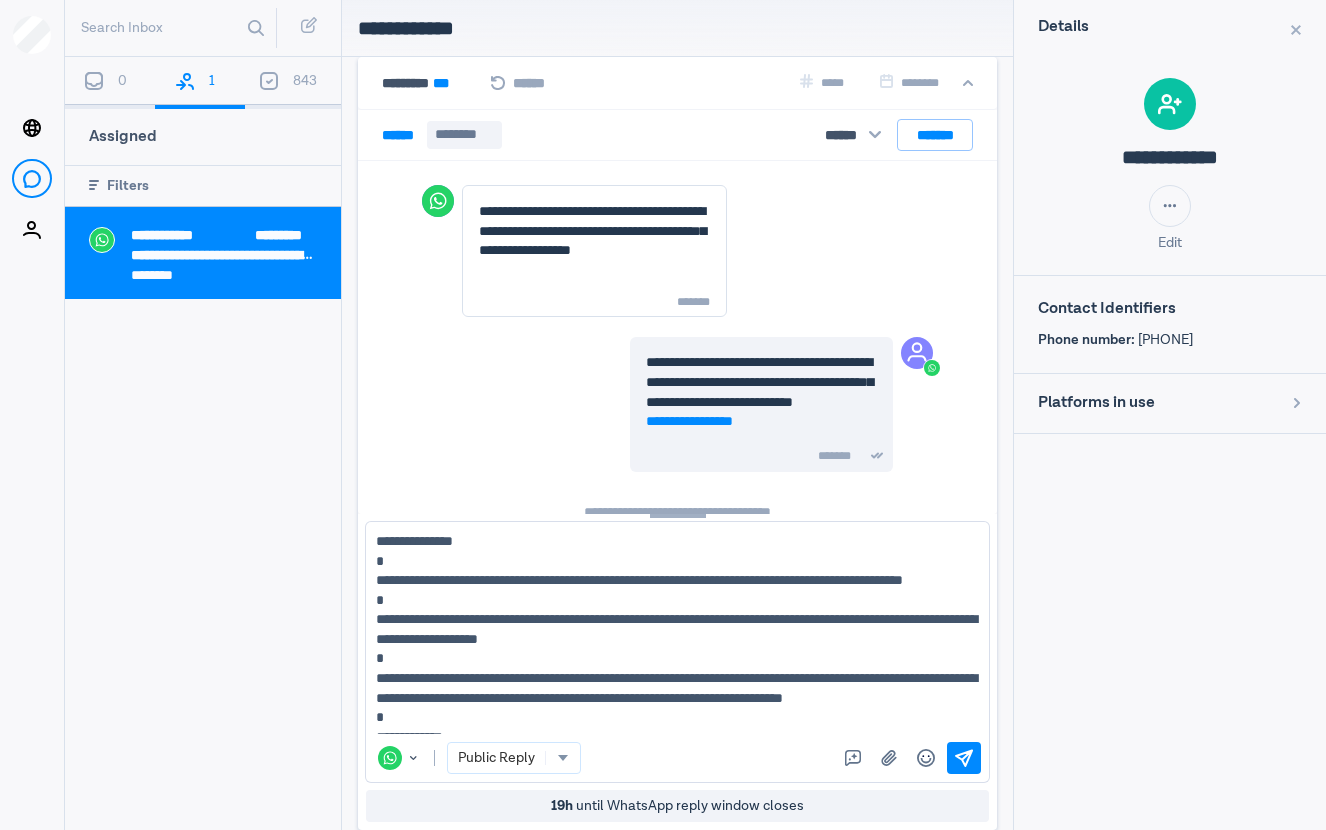 click on "**********" at bounding box center (677, 632) 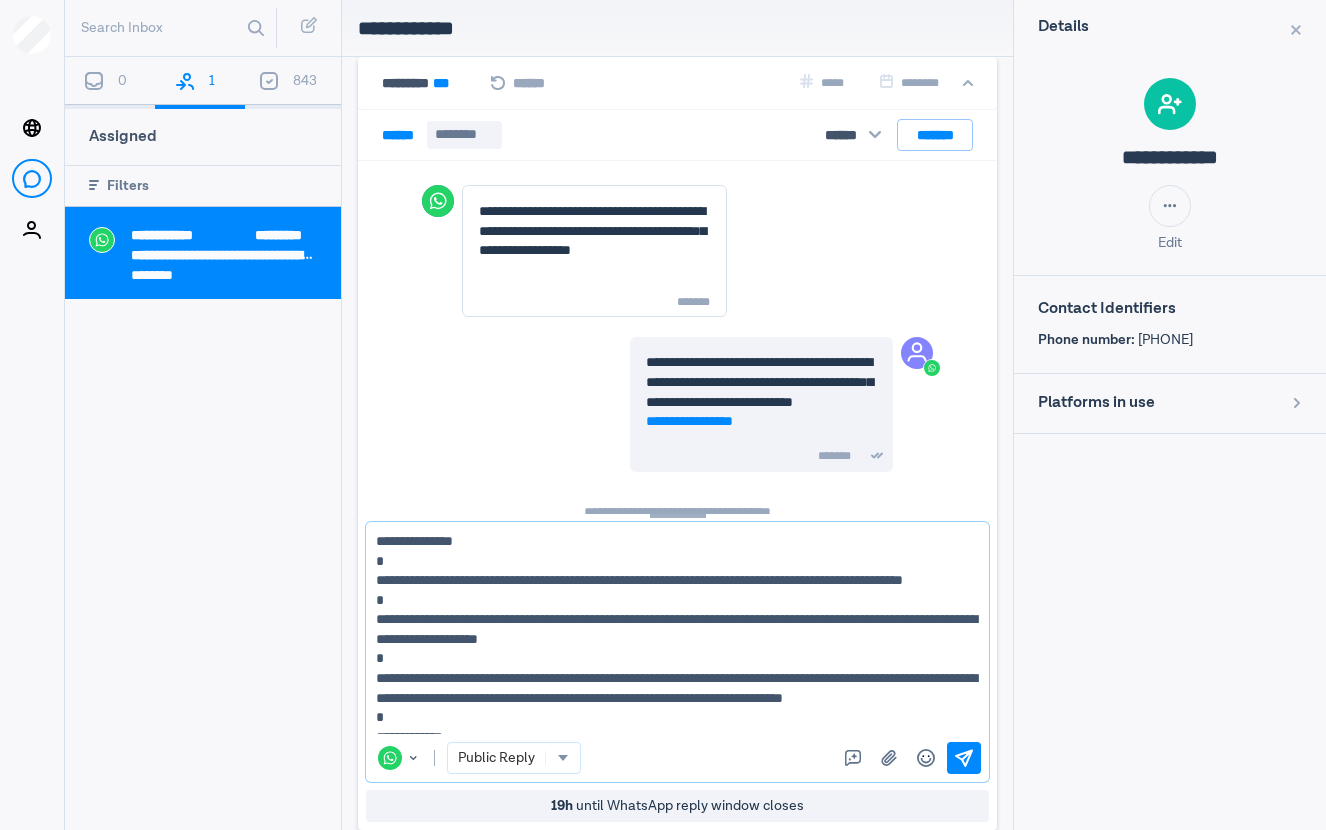 paste on "**********" 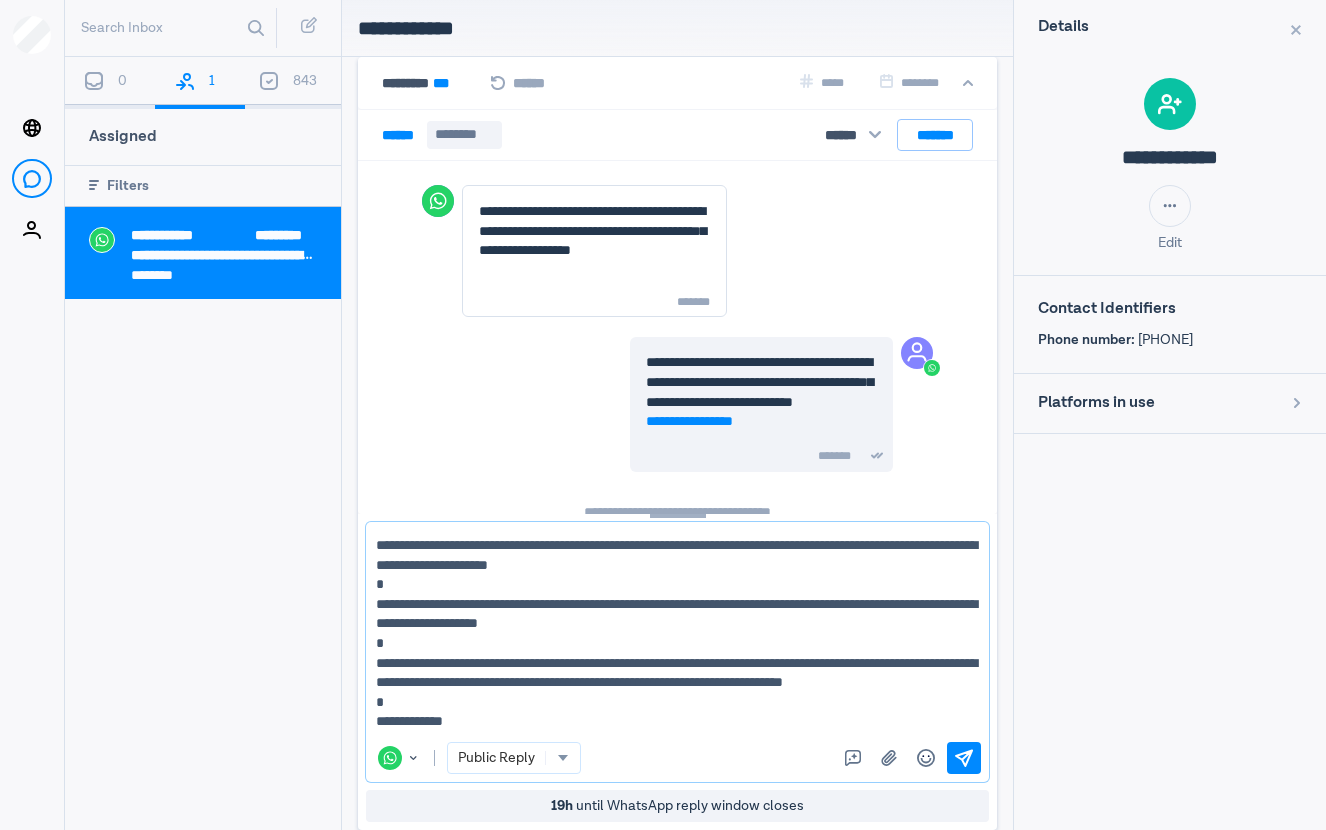 scroll, scrollTop: 0, scrollLeft: 0, axis: both 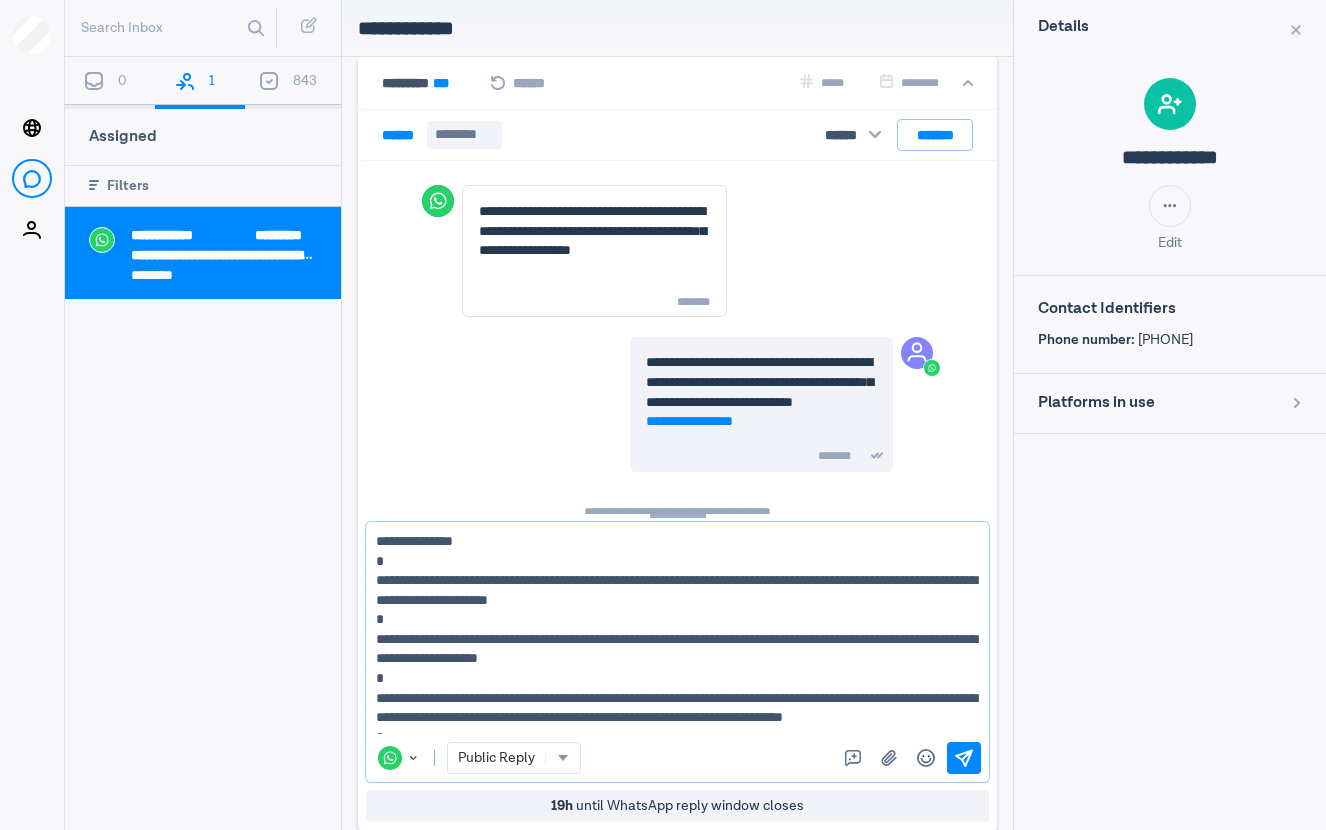 drag, startPoint x: 399, startPoint y: 542, endPoint x: 366, endPoint y: 541, distance: 33.01515 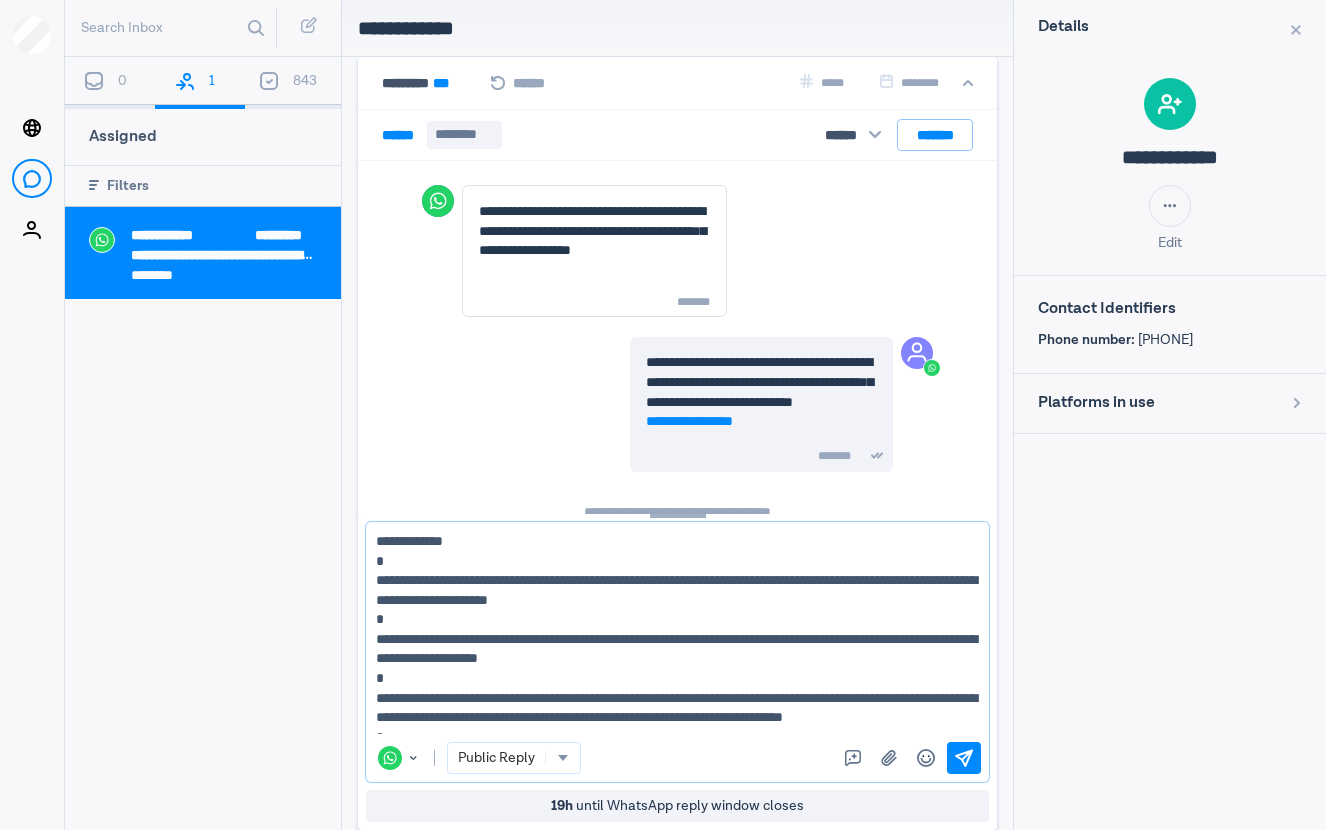 scroll, scrollTop: 54, scrollLeft: 0, axis: vertical 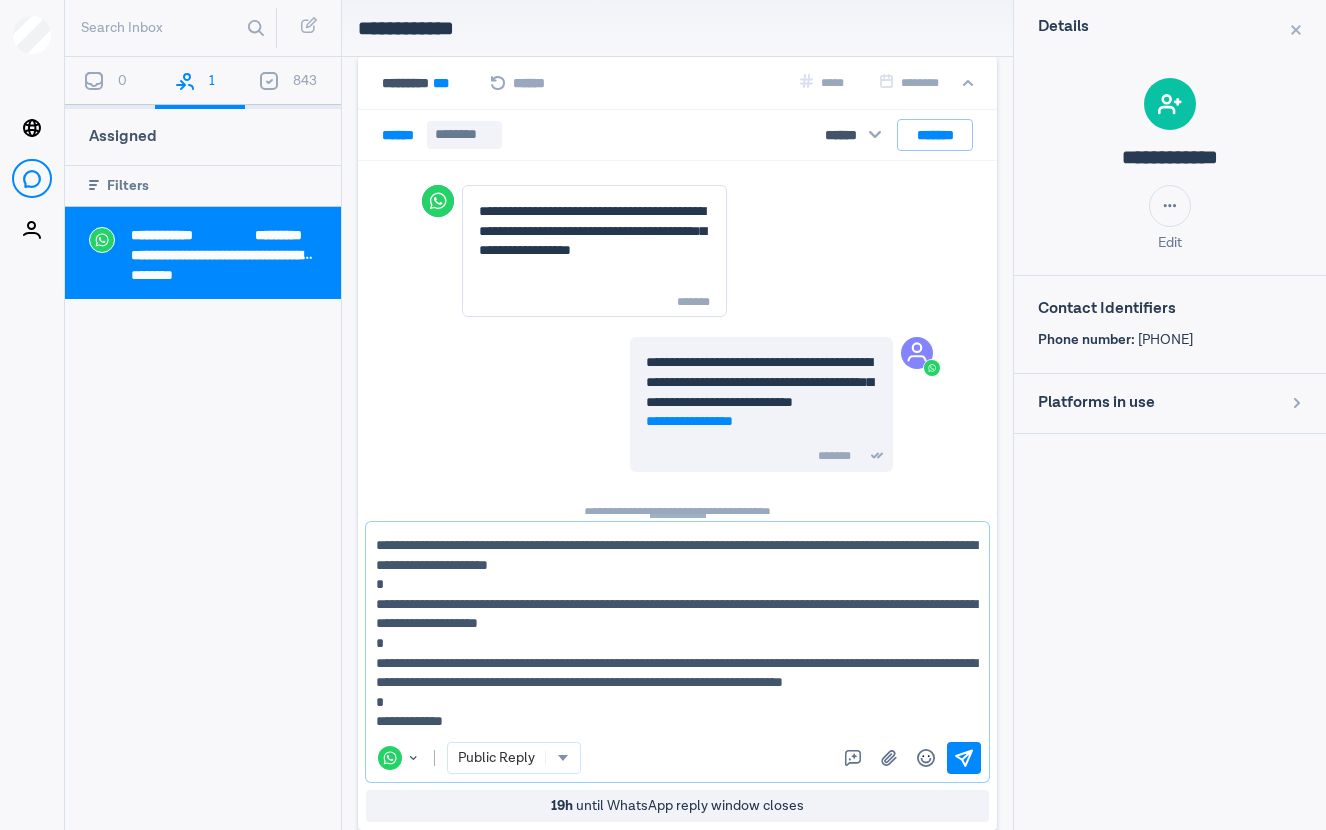 drag, startPoint x: 465, startPoint y: 724, endPoint x: 638, endPoint y: 667, distance: 182.14828 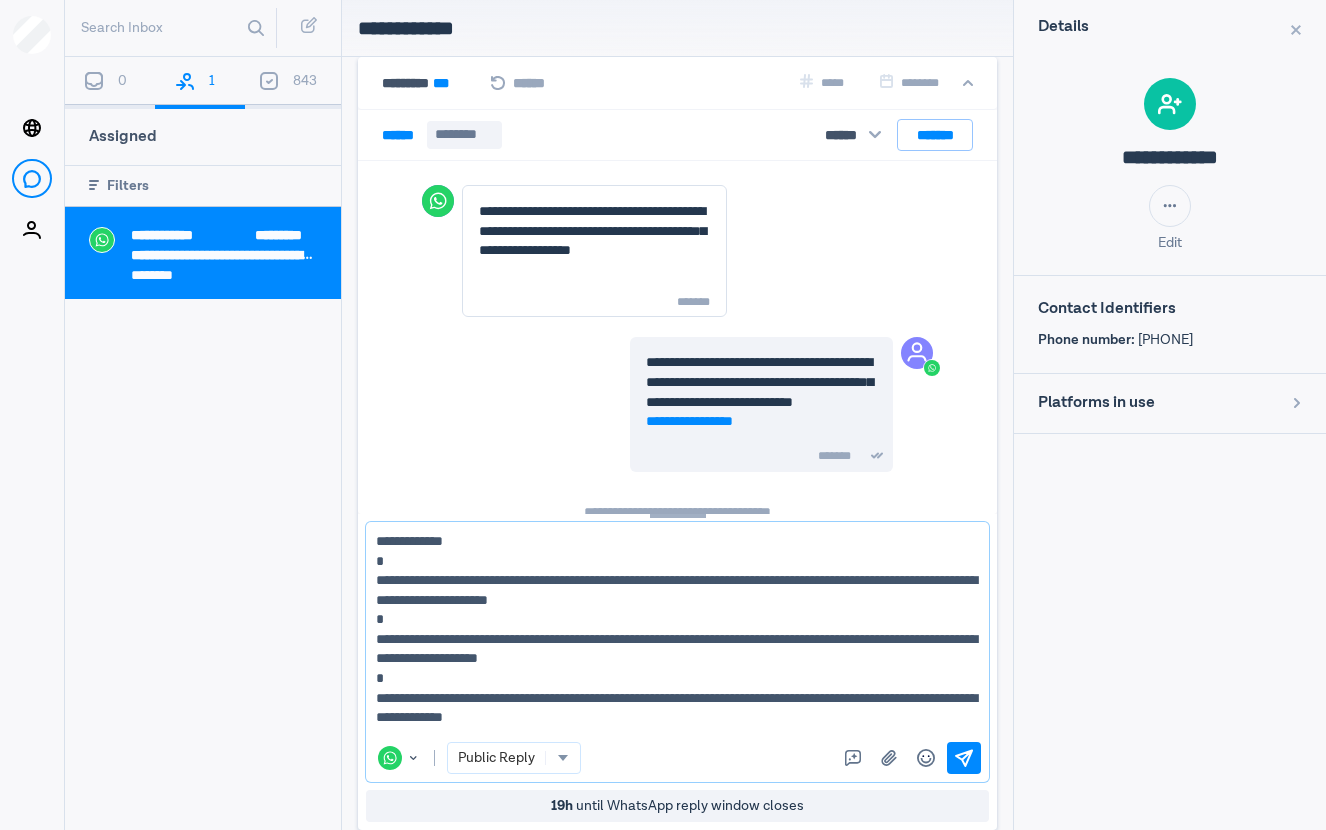 scroll, scrollTop: 0, scrollLeft: 0, axis: both 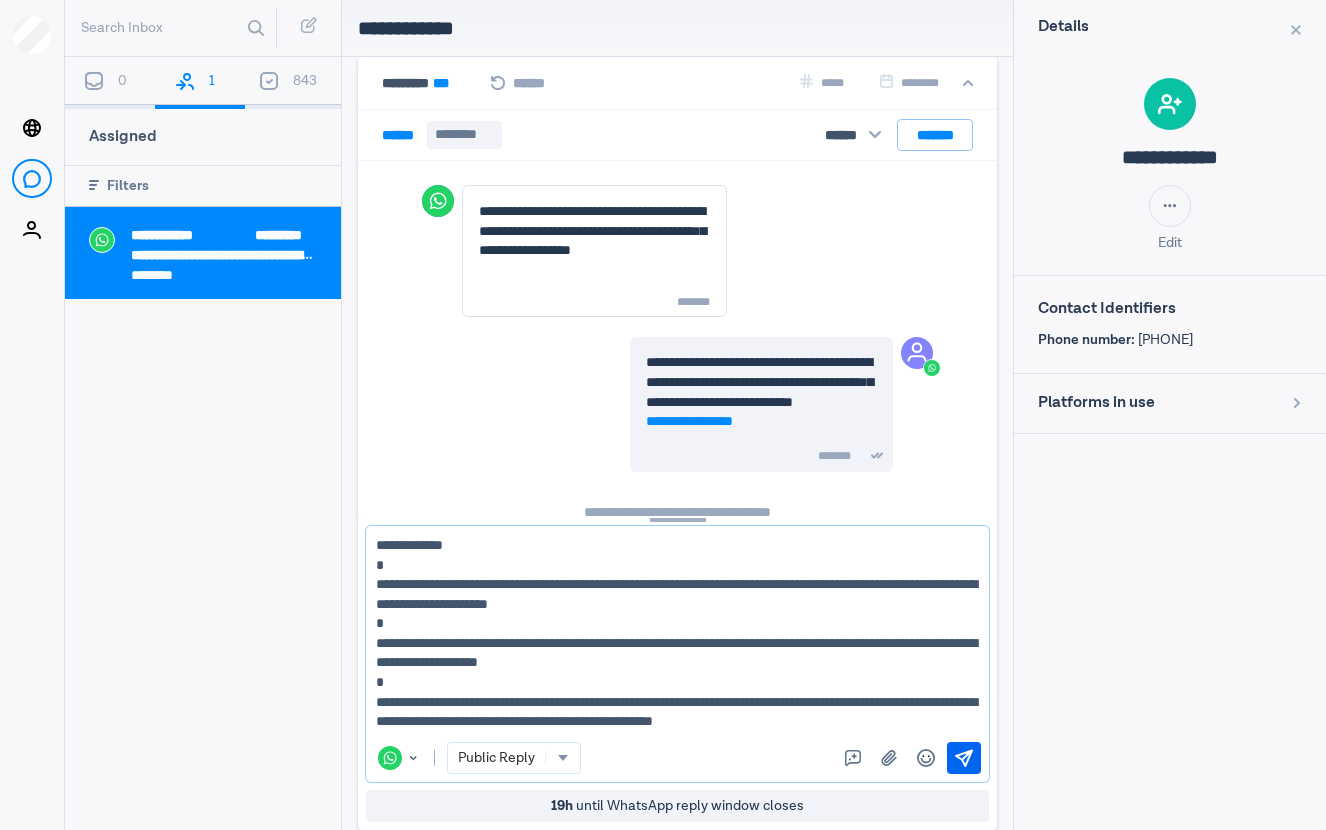 type on "**********" 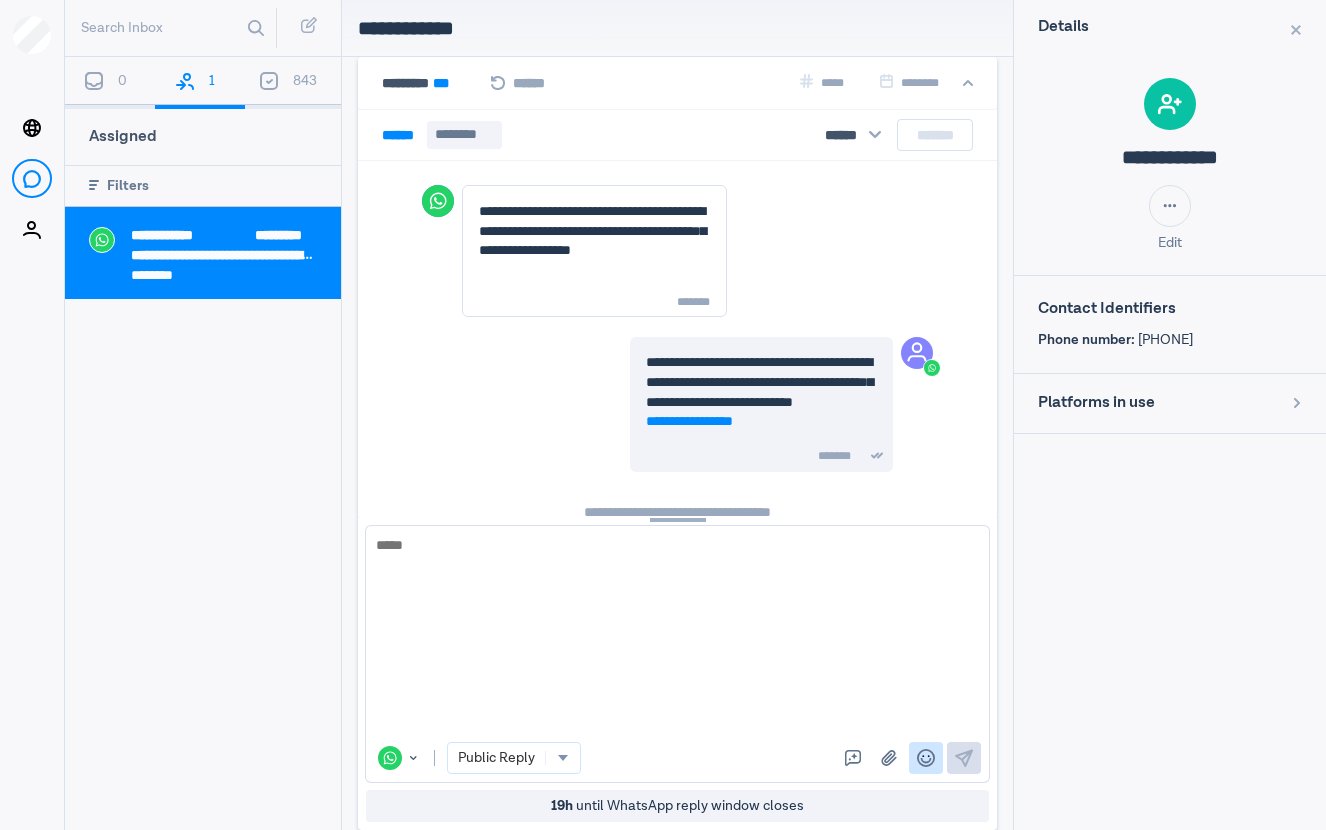 scroll, scrollTop: 310, scrollLeft: 0, axis: vertical 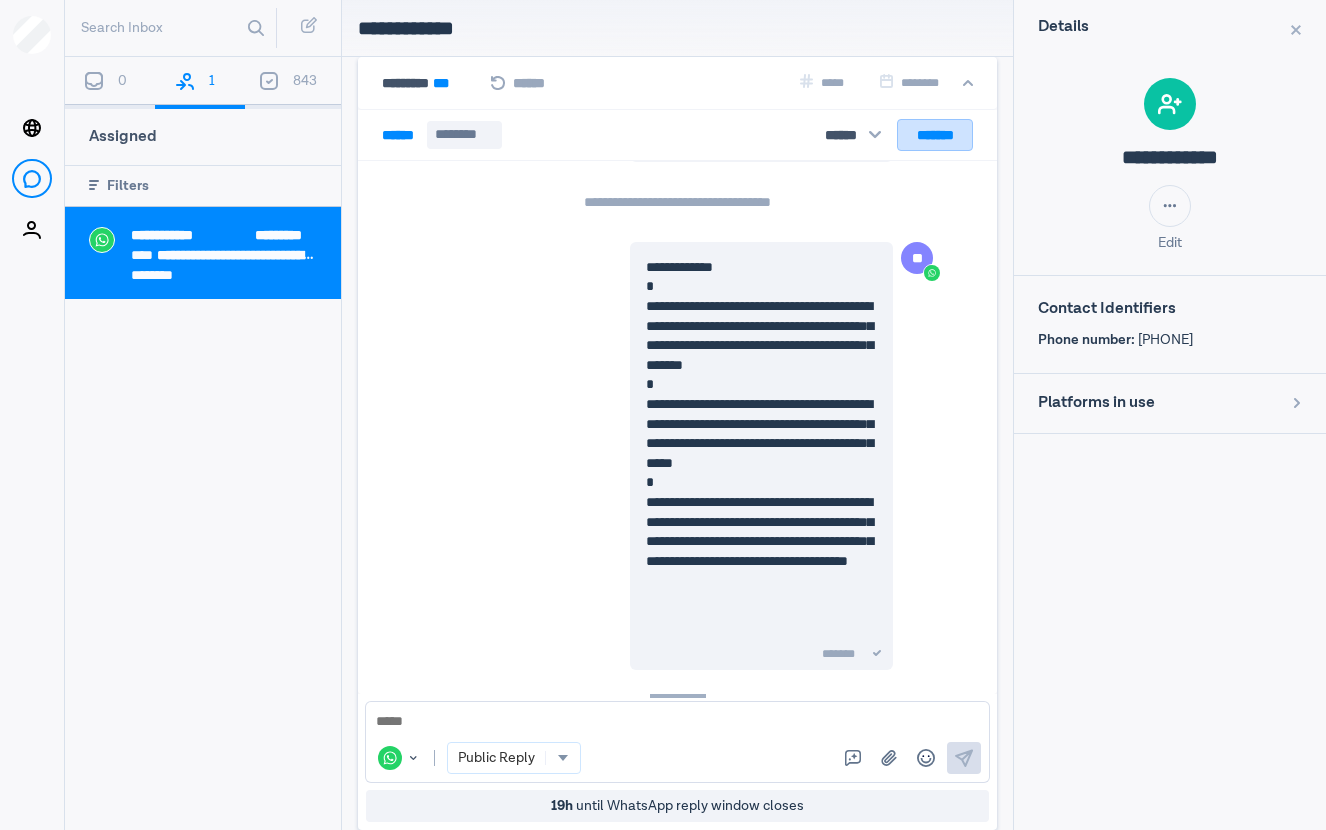 click on "*******" at bounding box center [935, 135] 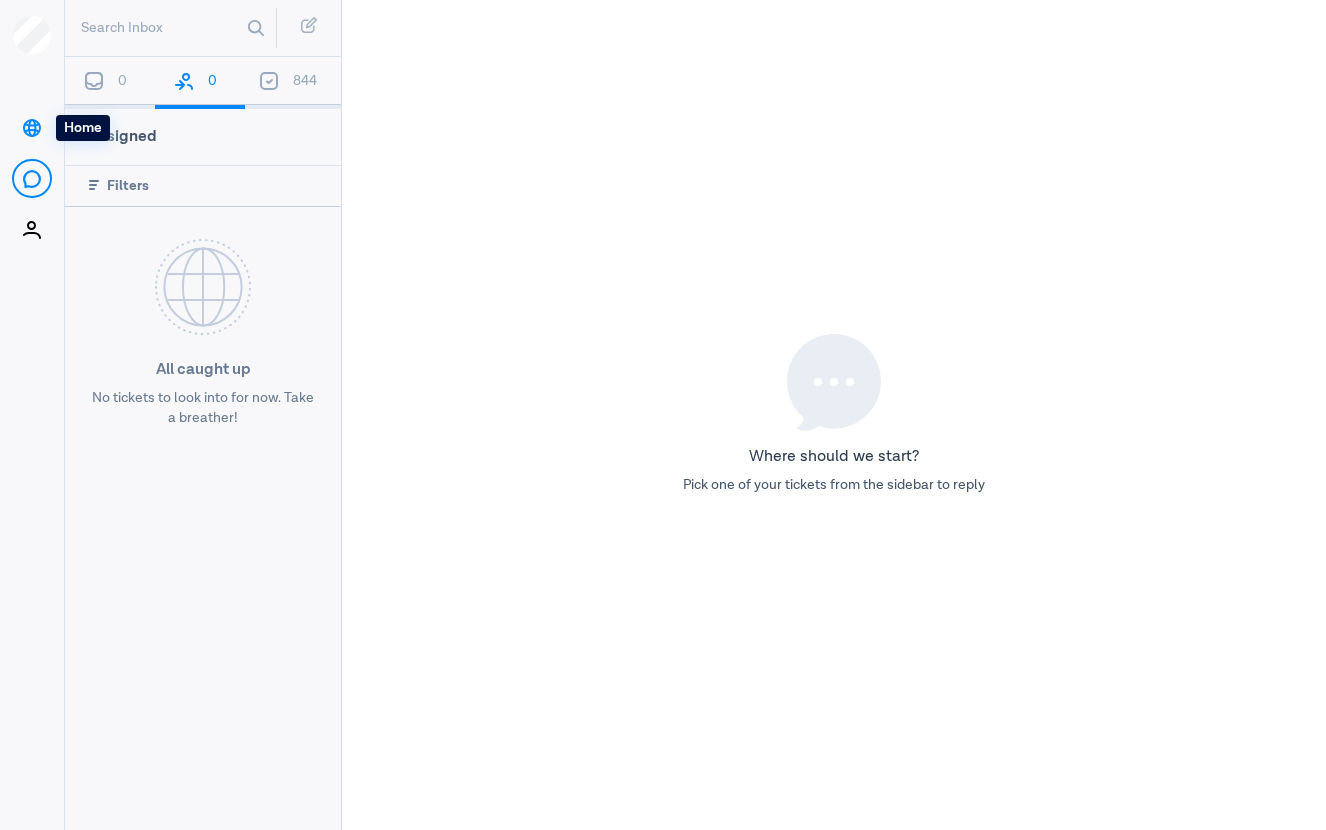 click on "Home" at bounding box center (31, 127) 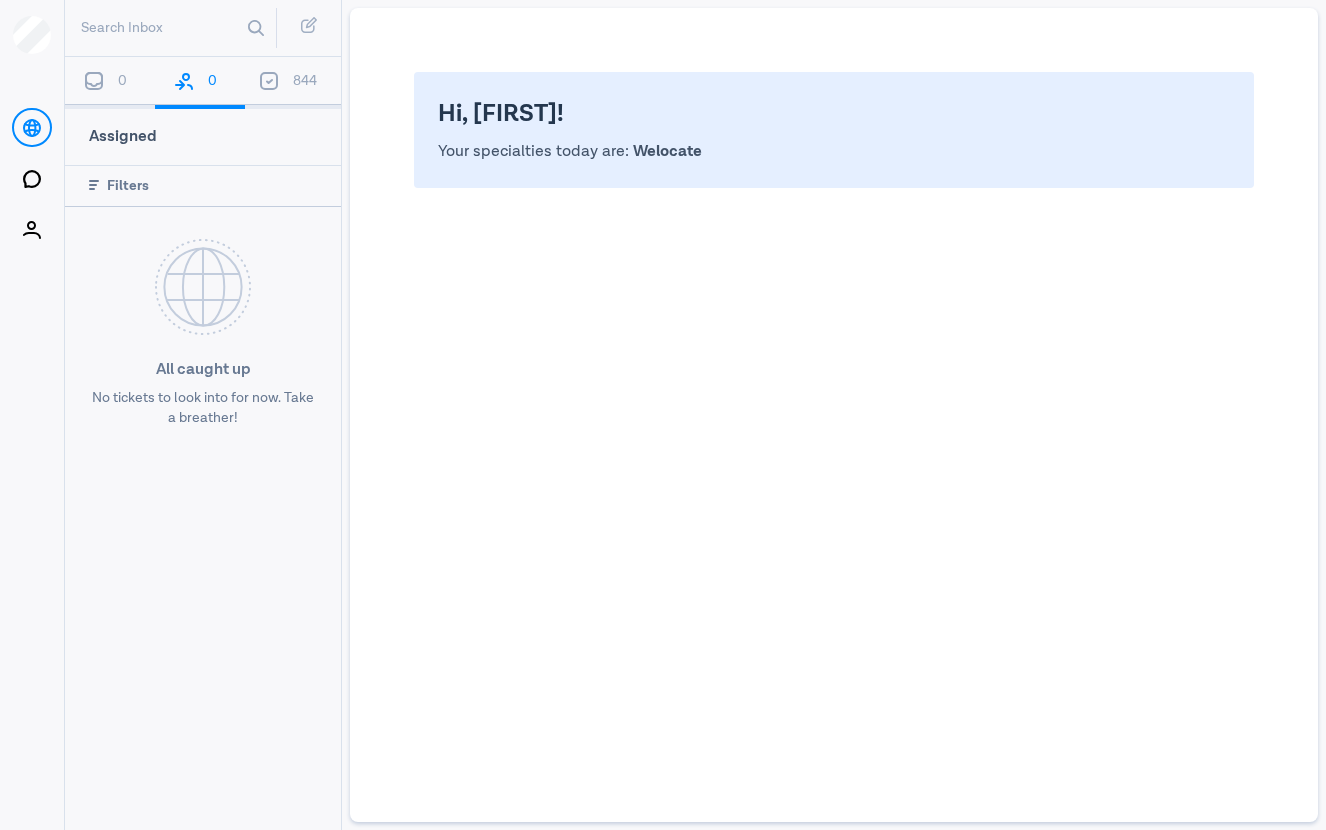 click on "0" at bounding box center [110, 83] 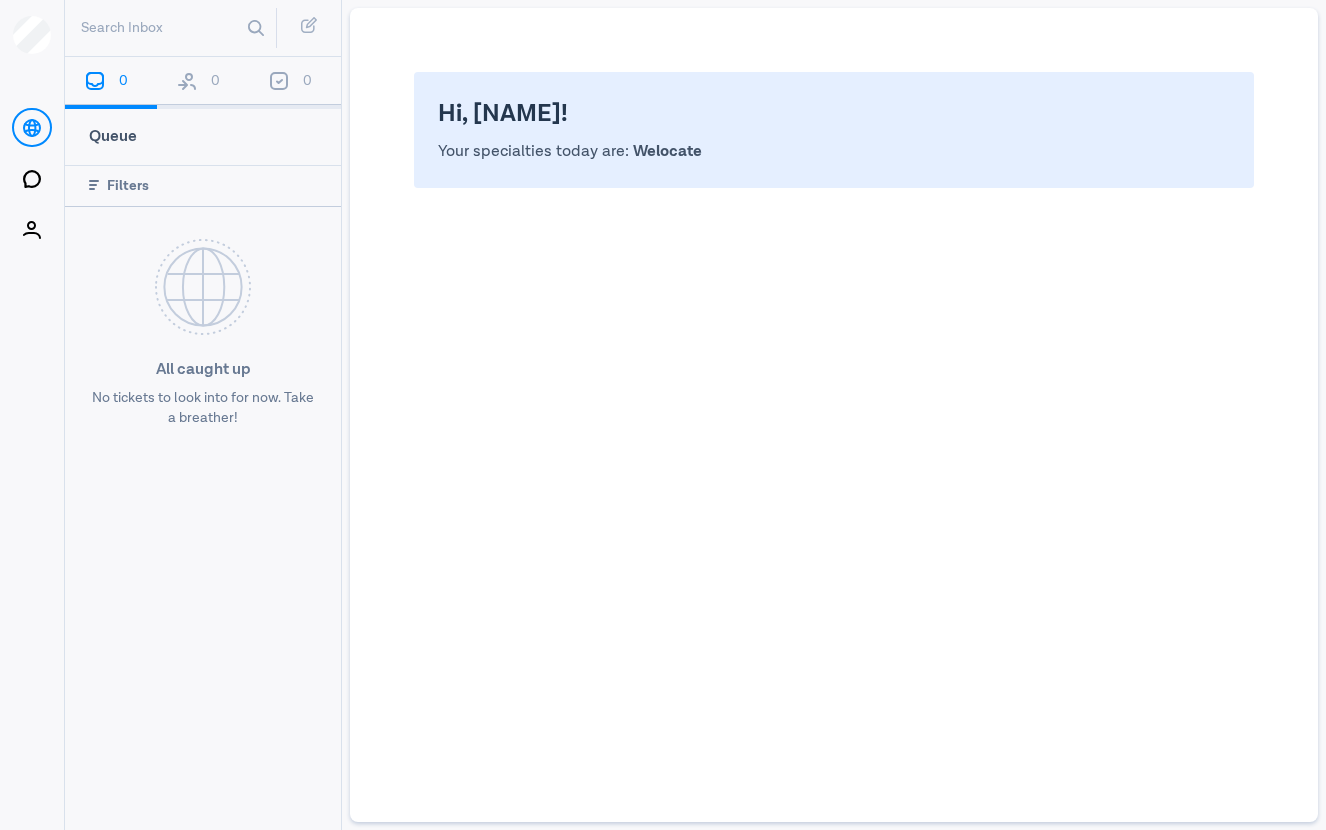 scroll, scrollTop: 0, scrollLeft: 0, axis: both 